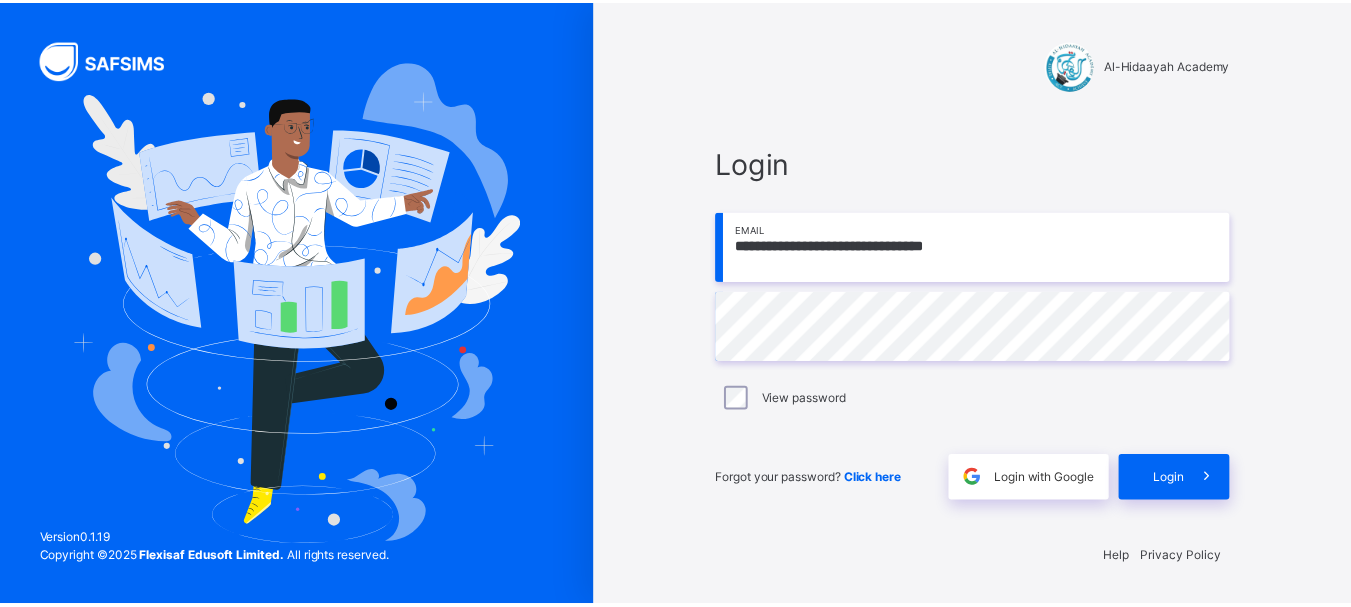 scroll, scrollTop: 0, scrollLeft: 0, axis: both 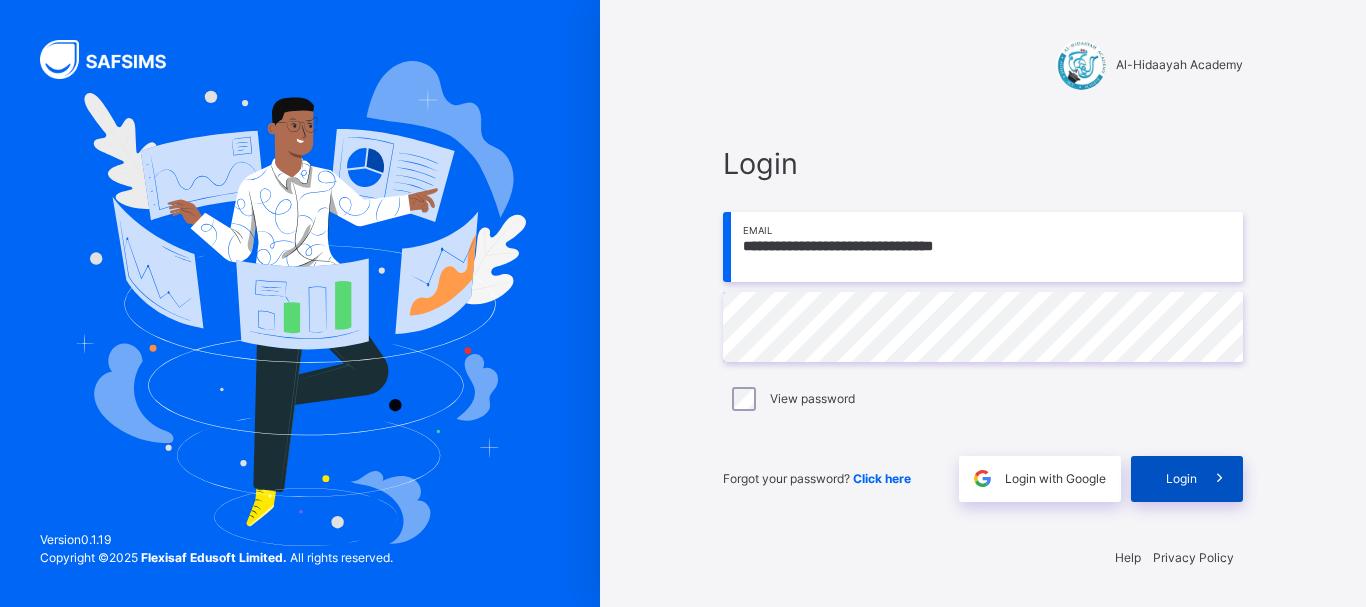 click on "Login" at bounding box center [1181, 479] 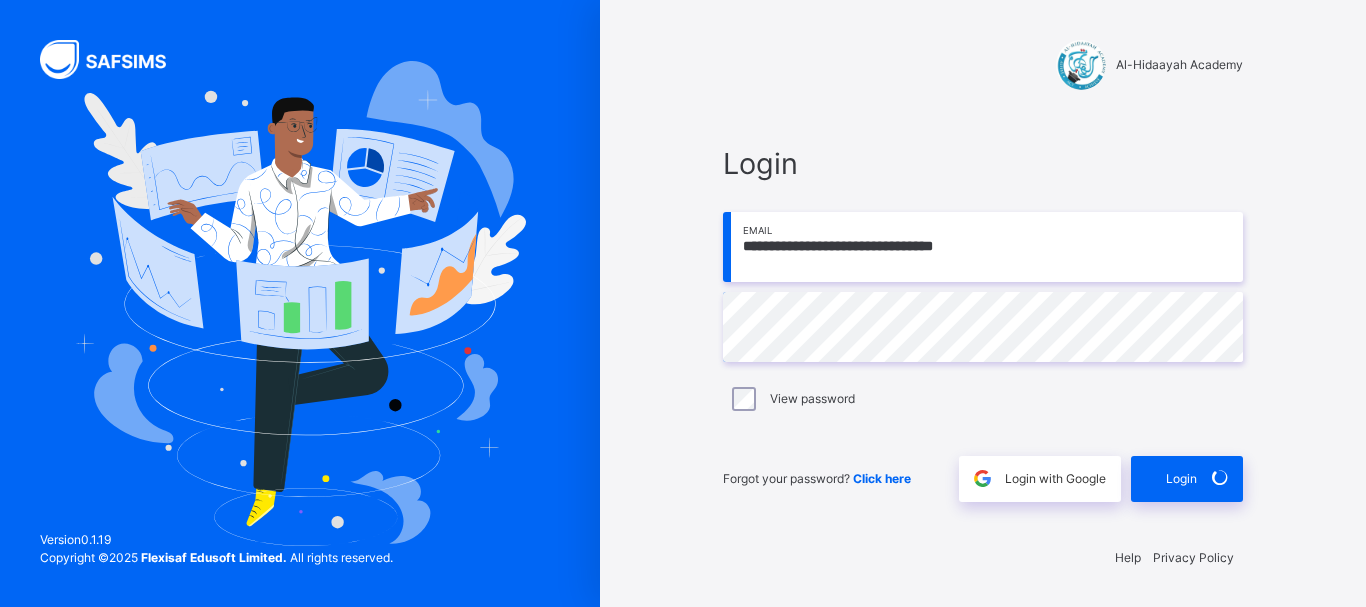 click on "Login" at bounding box center (1181, 479) 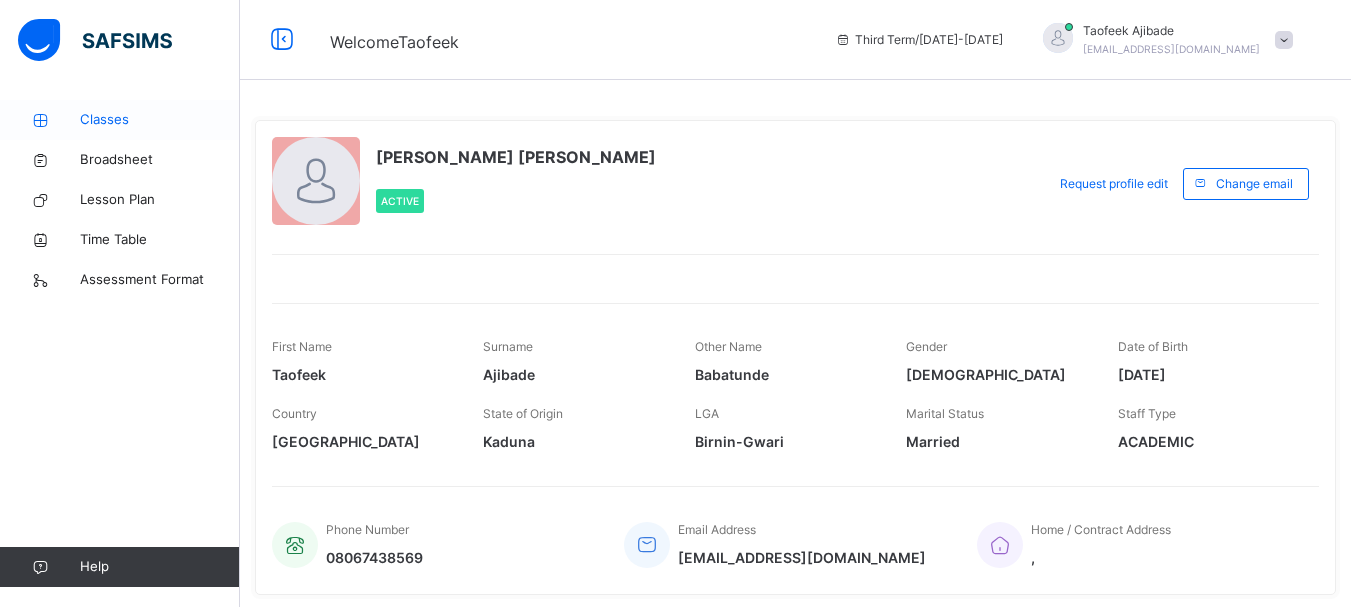 click on "Classes" at bounding box center (160, 120) 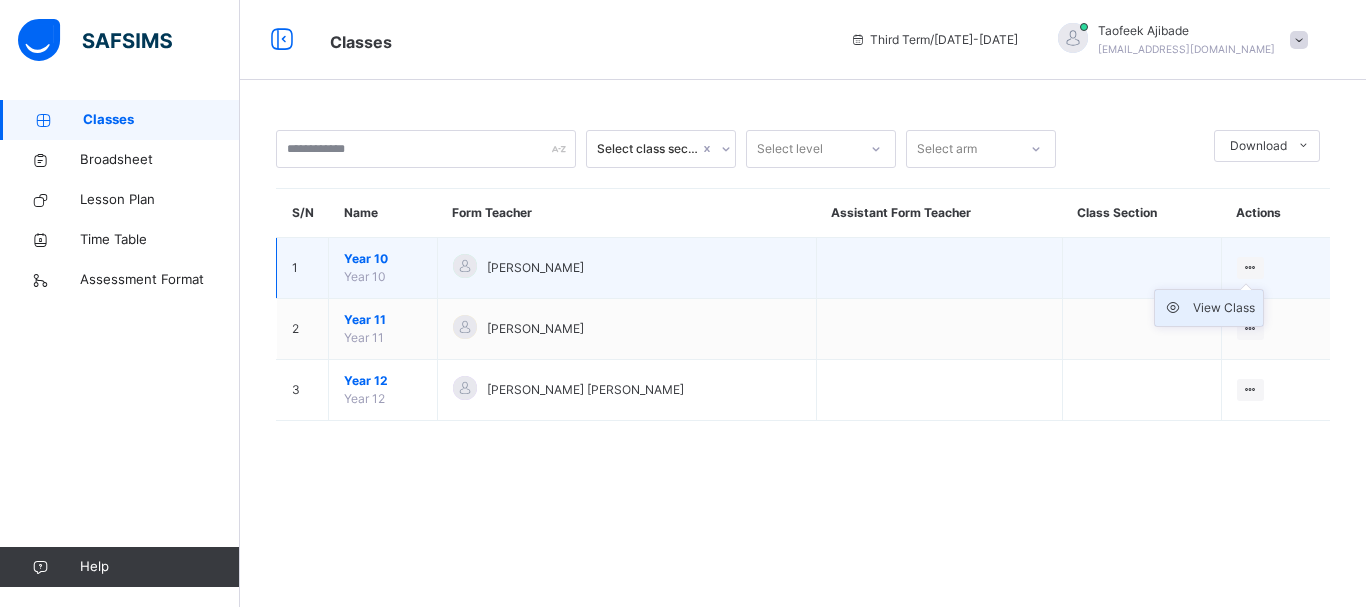 click on "View Class" at bounding box center (1224, 308) 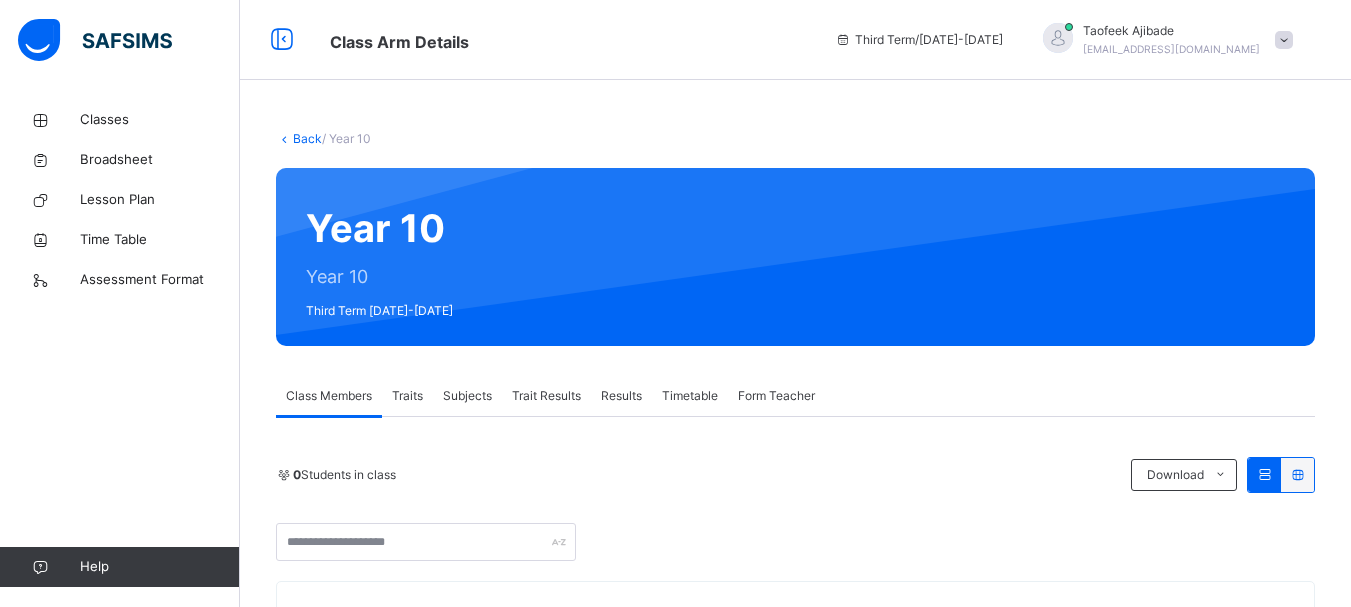click on "Subjects" at bounding box center [467, 396] 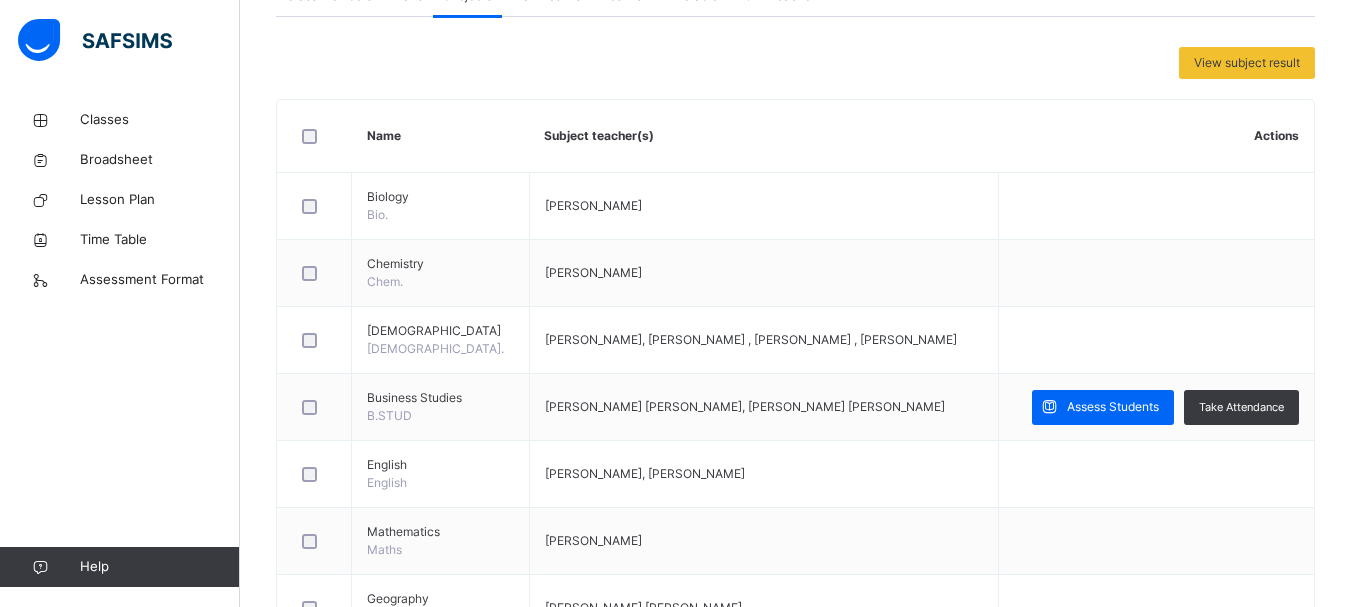 scroll, scrollTop: 440, scrollLeft: 0, axis: vertical 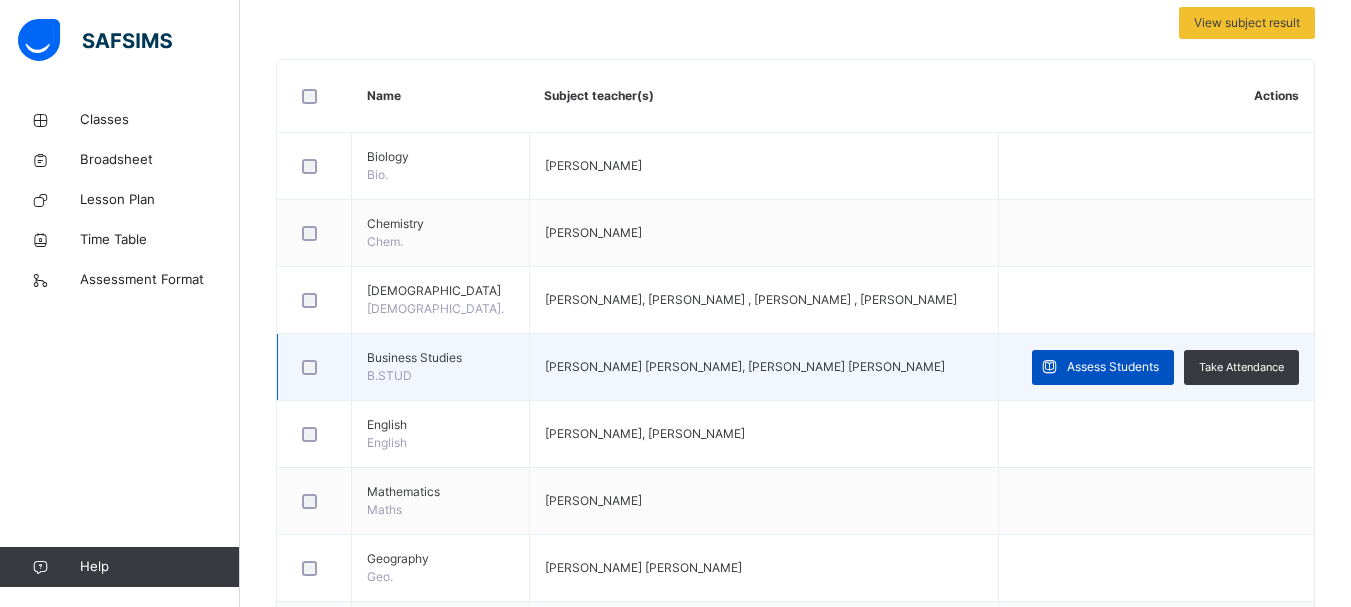 click on "Assess Students" at bounding box center [1113, 367] 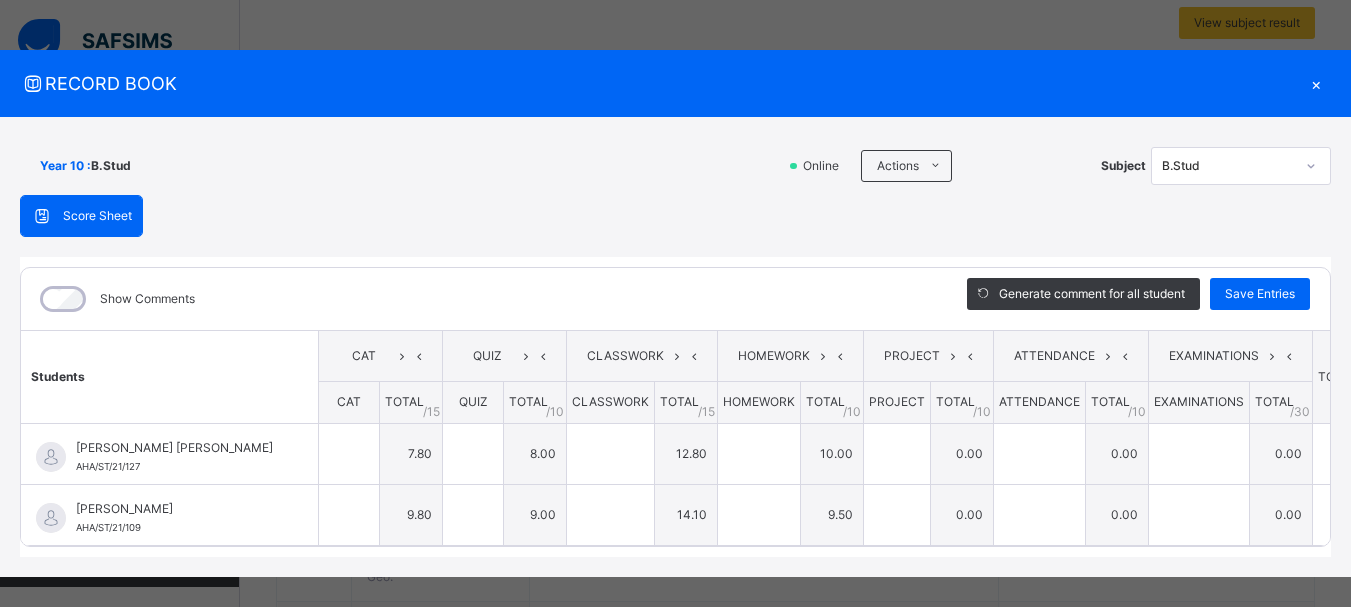 type on "***" 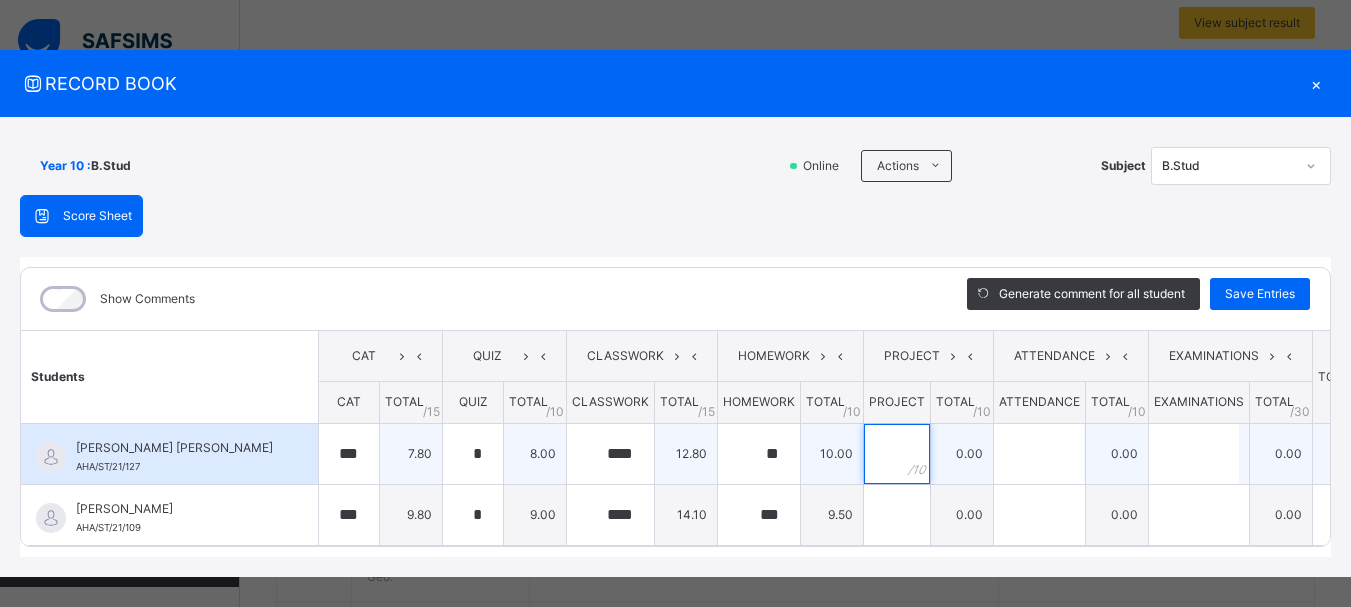 click at bounding box center [897, 454] 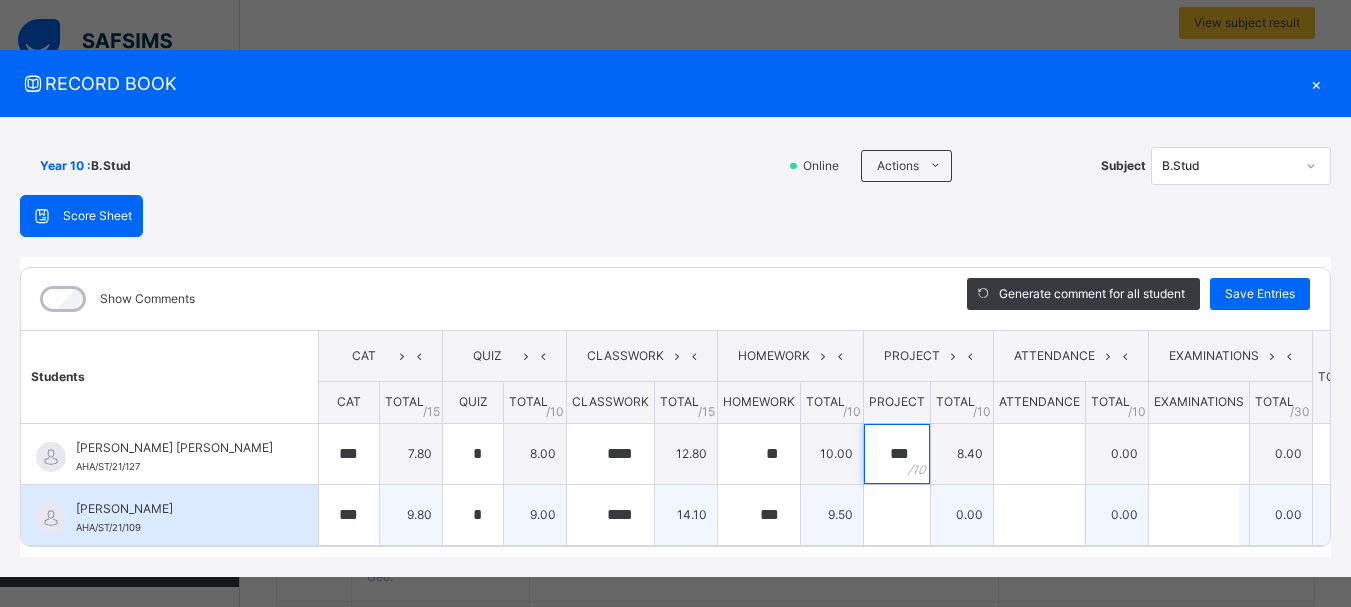 type on "***" 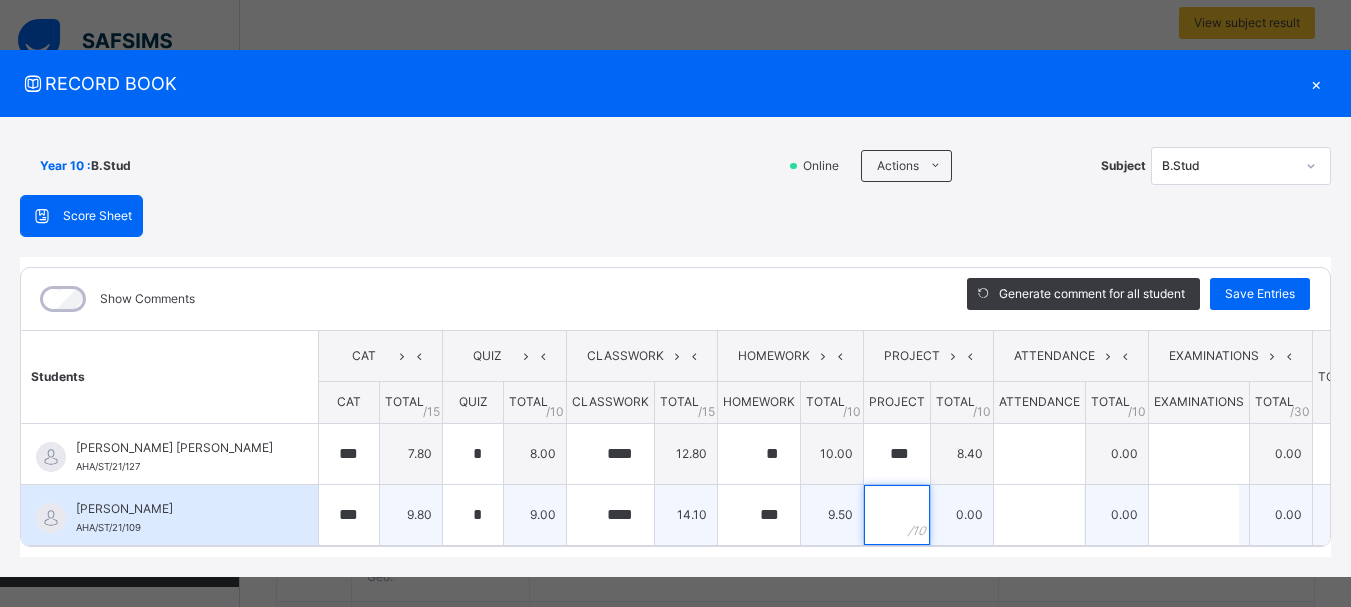 click at bounding box center [897, 515] 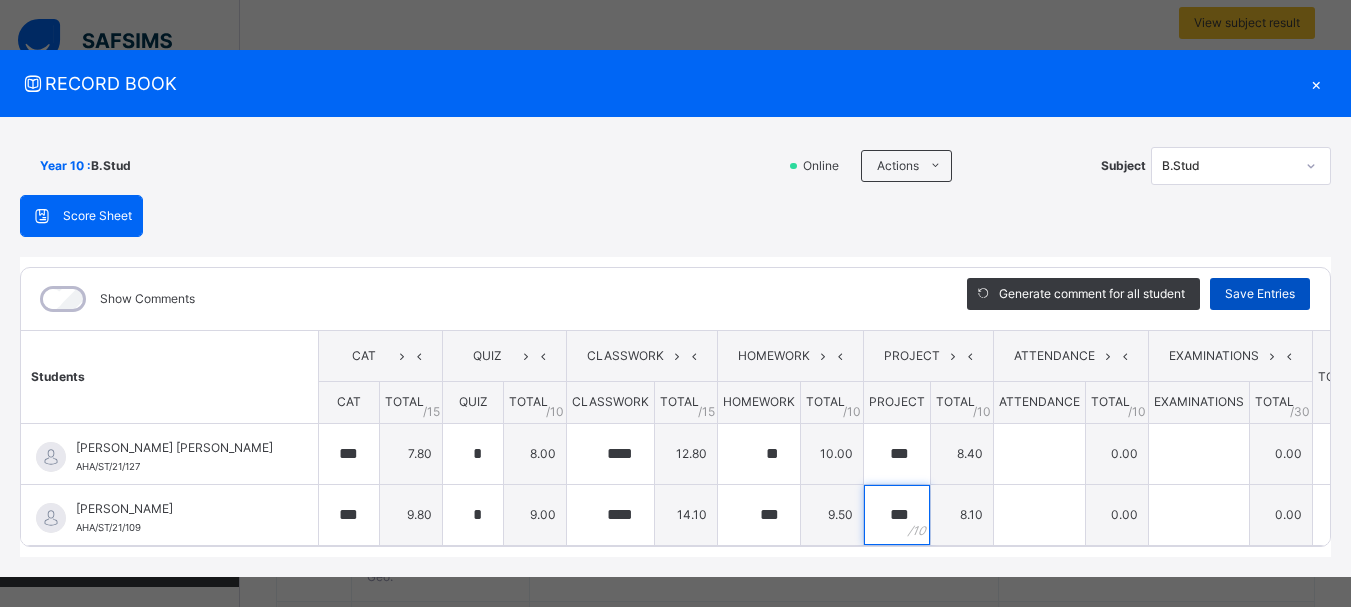 type on "***" 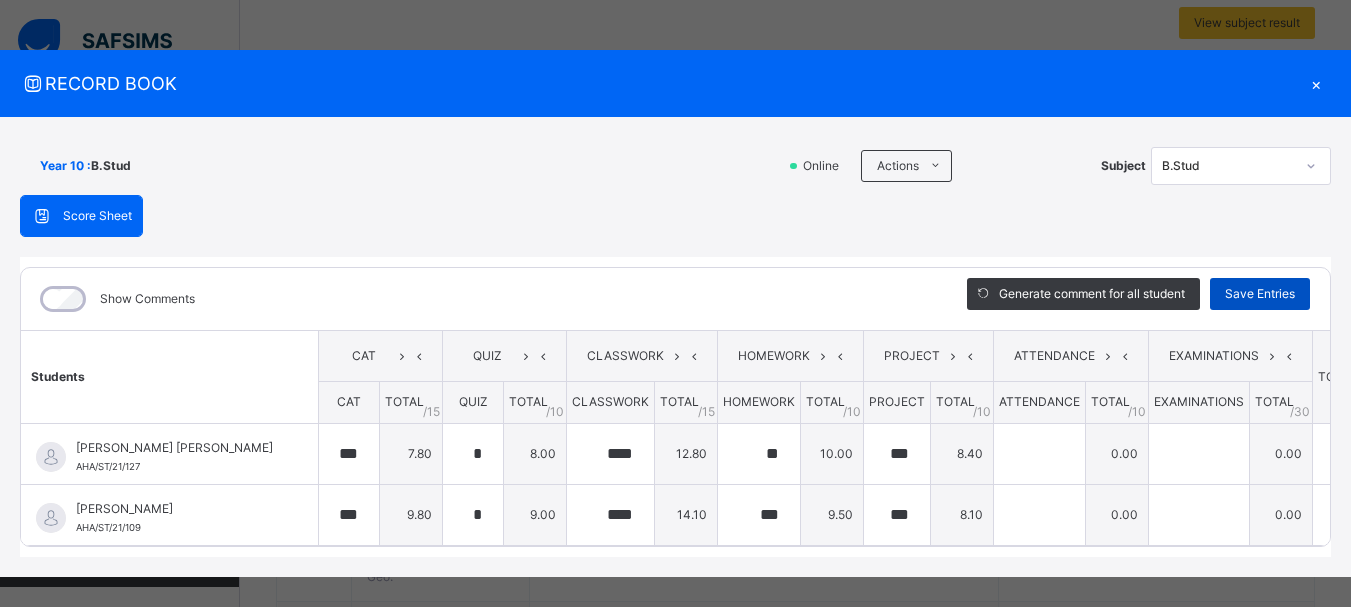 click on "Save Entries" at bounding box center [1260, 294] 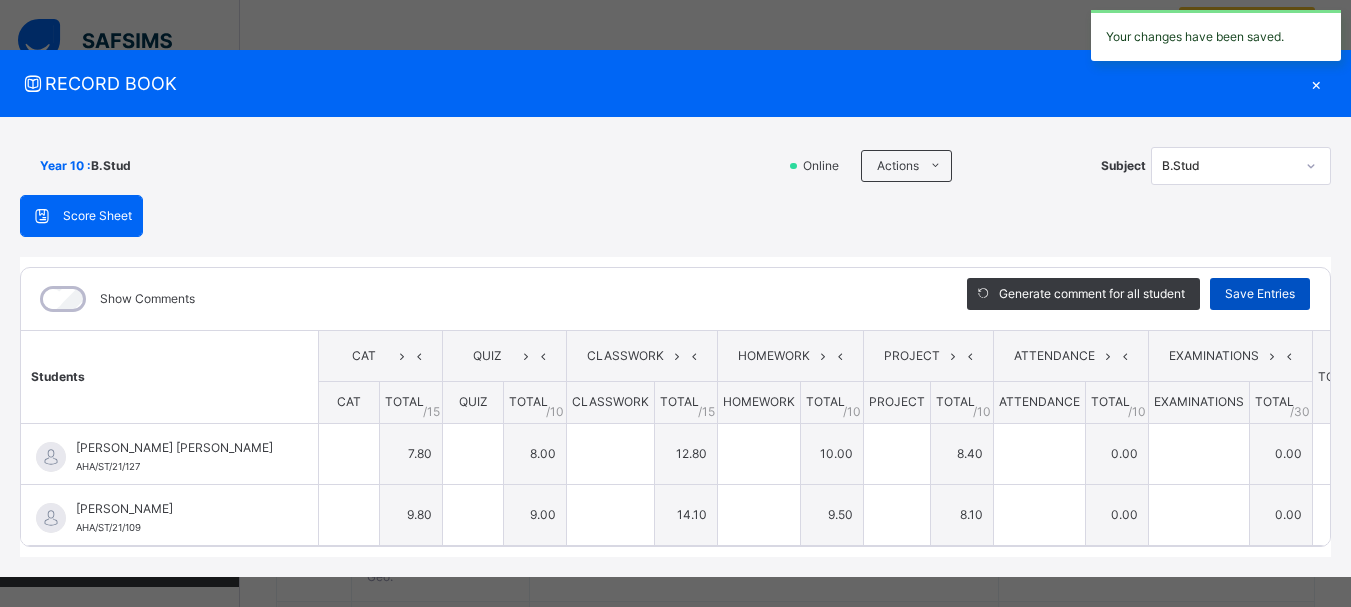type on "***" 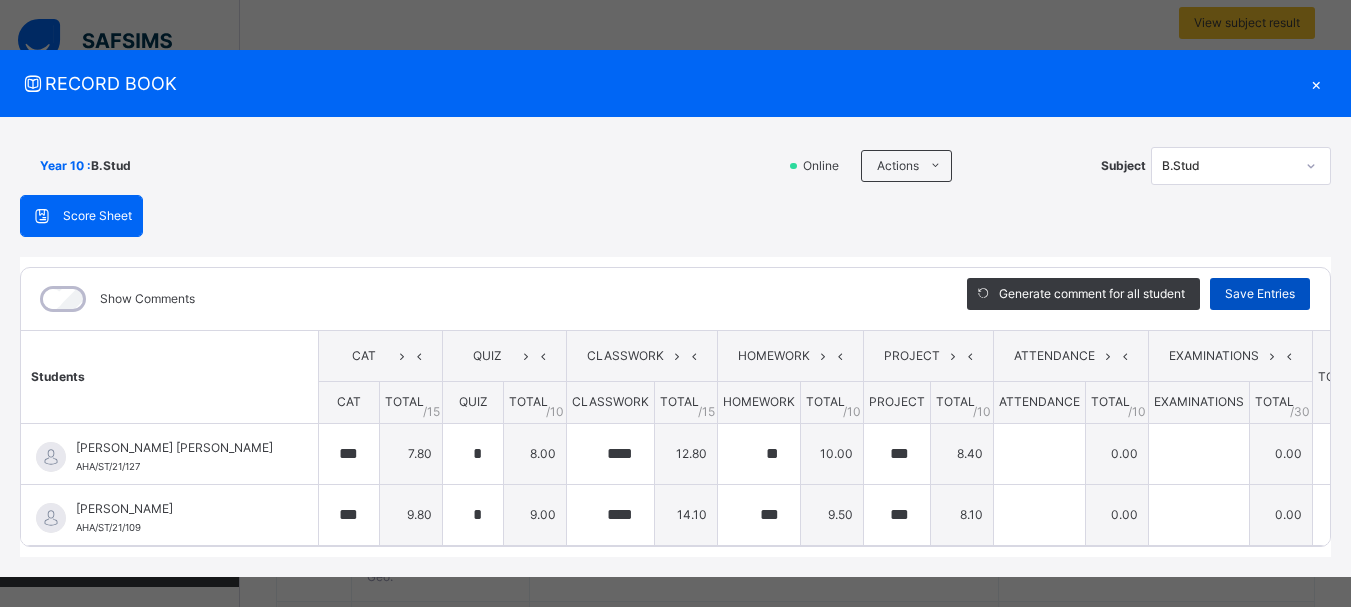 click on "Save Entries" at bounding box center [1260, 294] 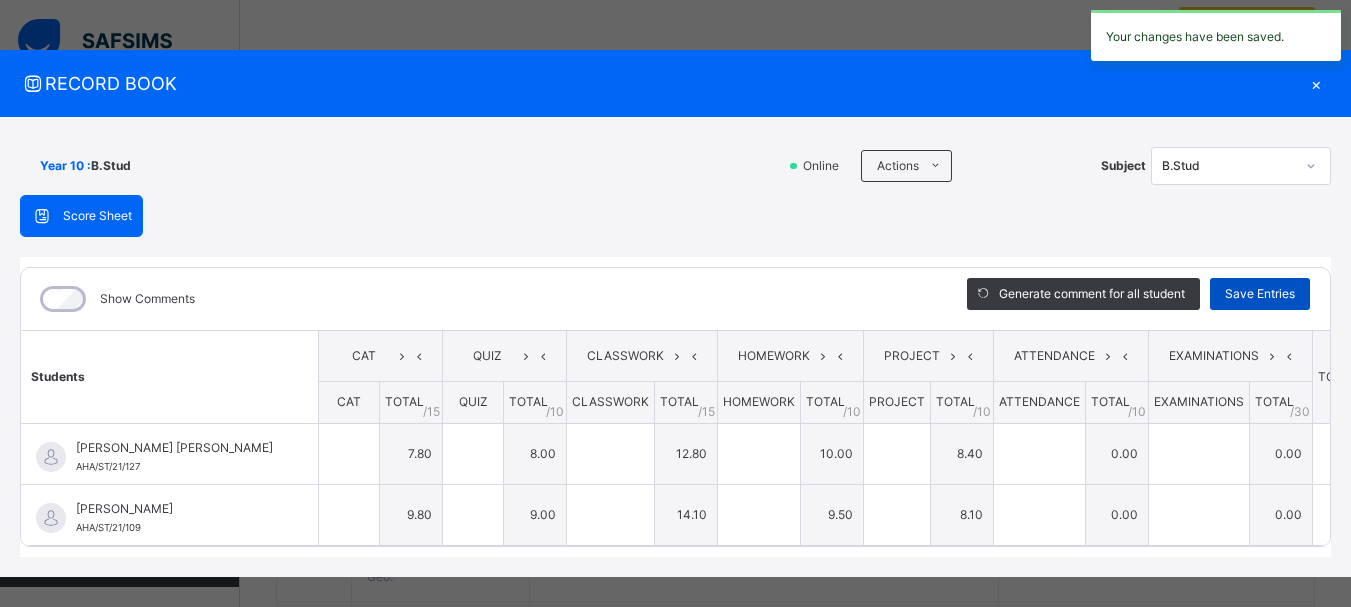 type on "***" 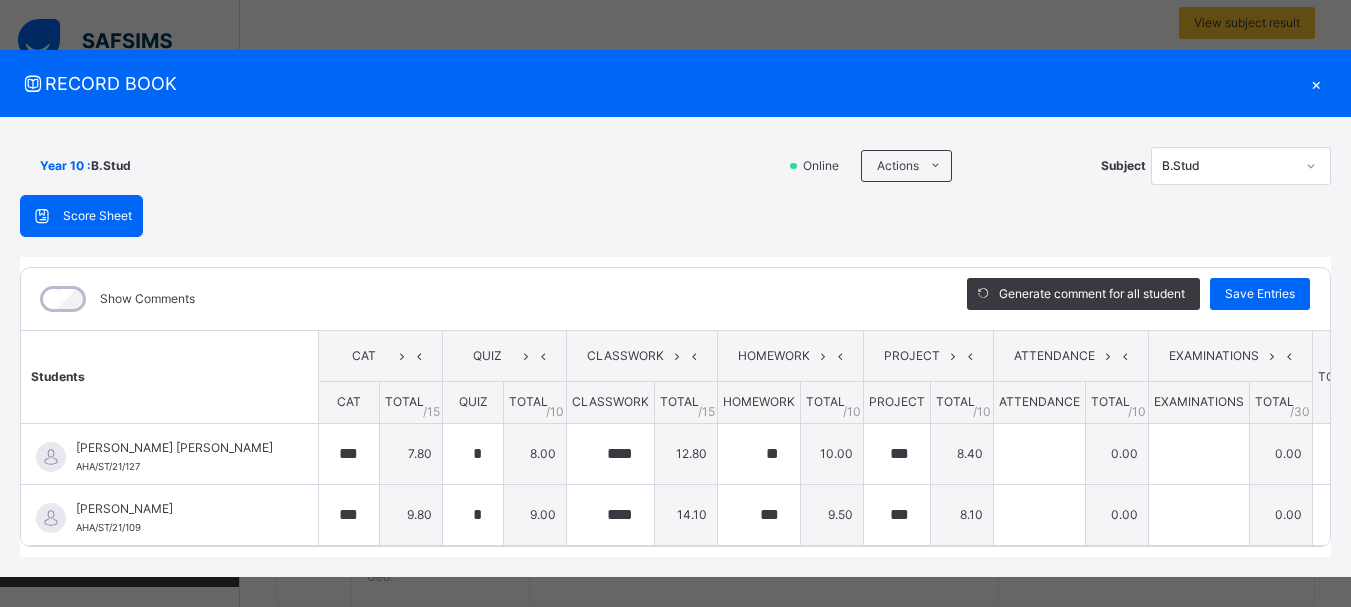 click on "×" at bounding box center (1316, 83) 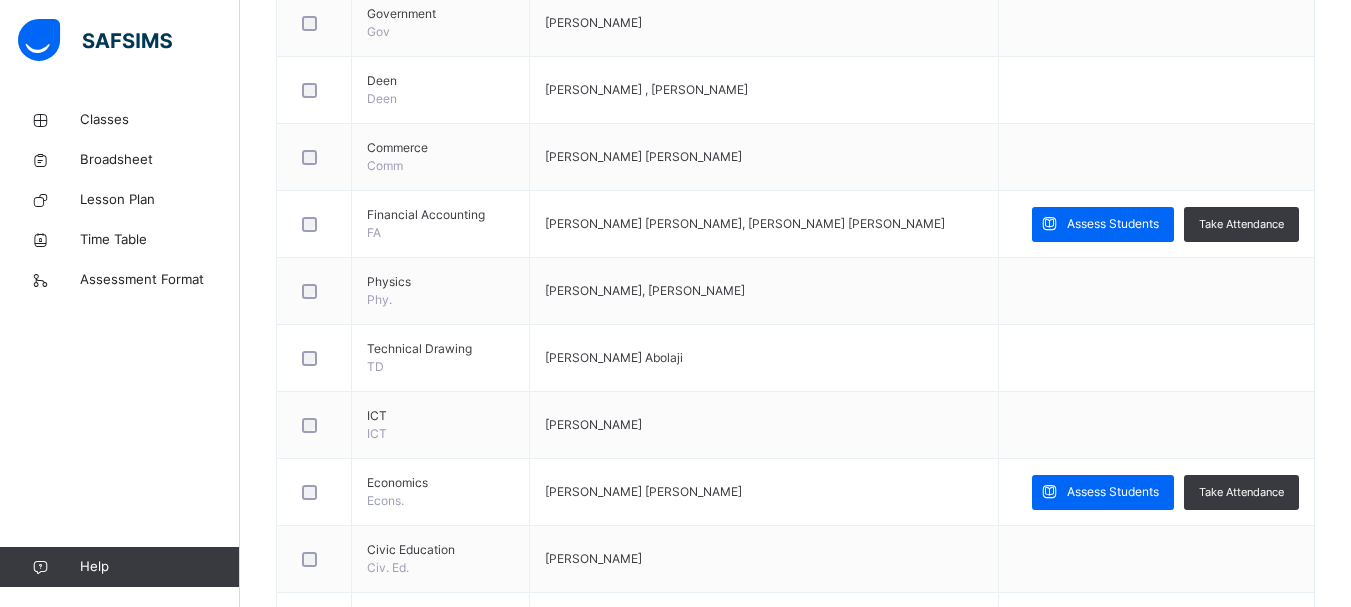 scroll, scrollTop: 1640, scrollLeft: 0, axis: vertical 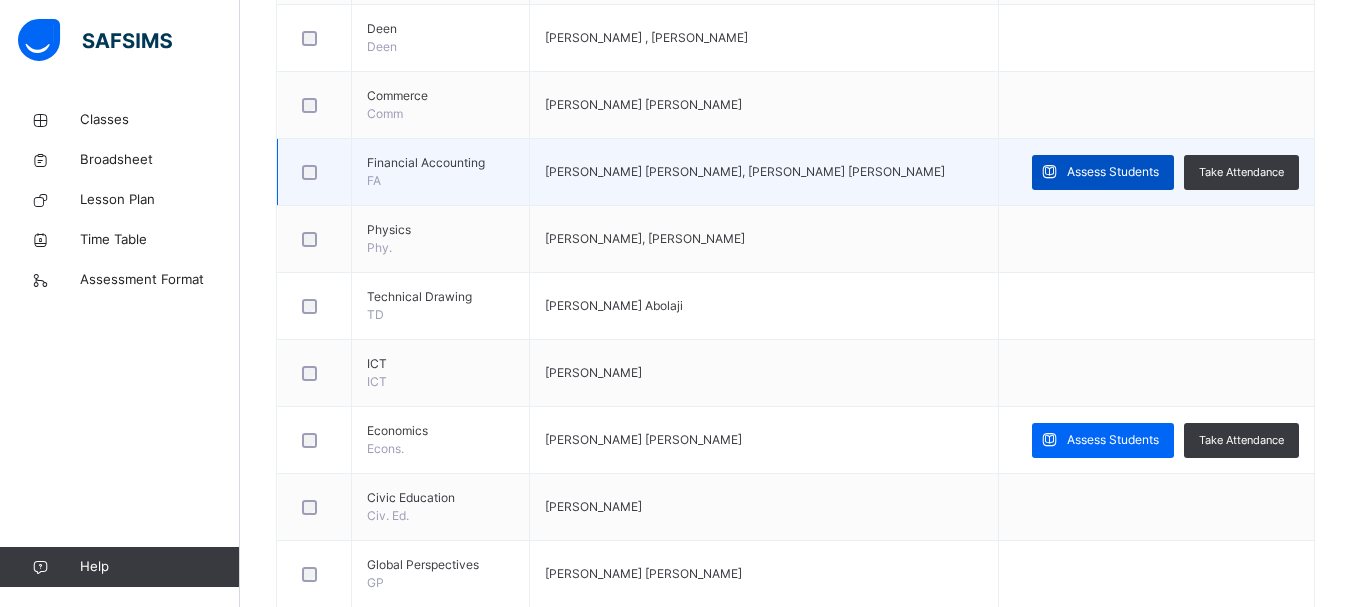 click on "Assess Students" at bounding box center [1113, 172] 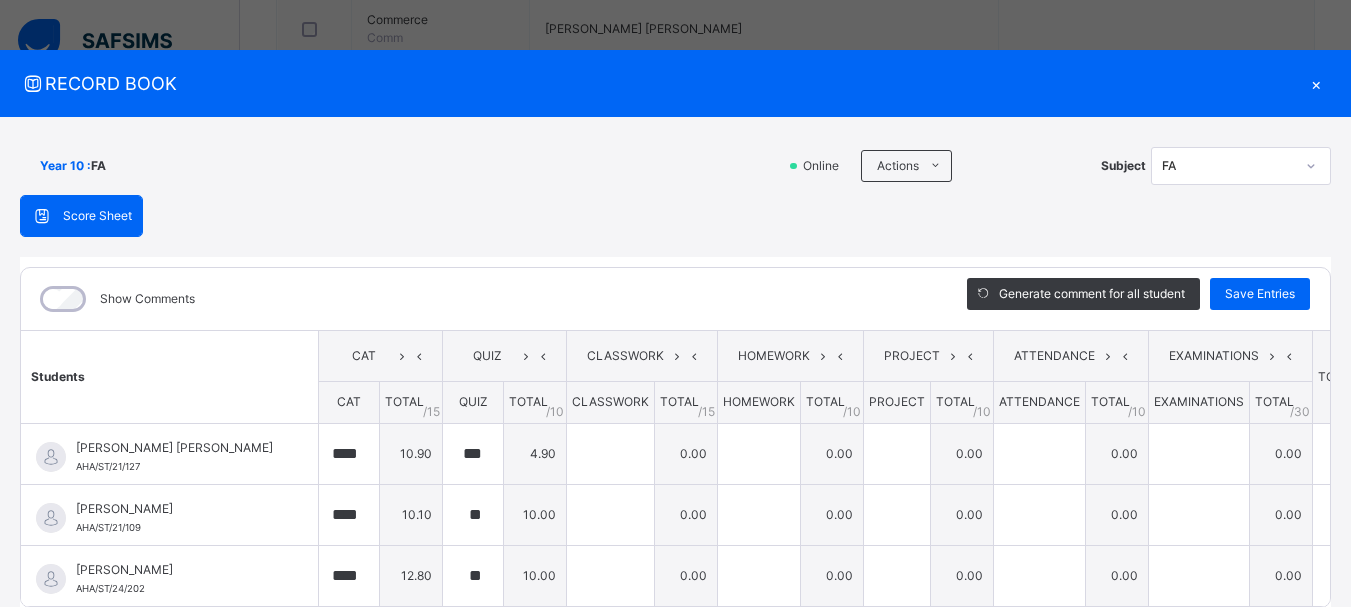 scroll, scrollTop: 1720, scrollLeft: 0, axis: vertical 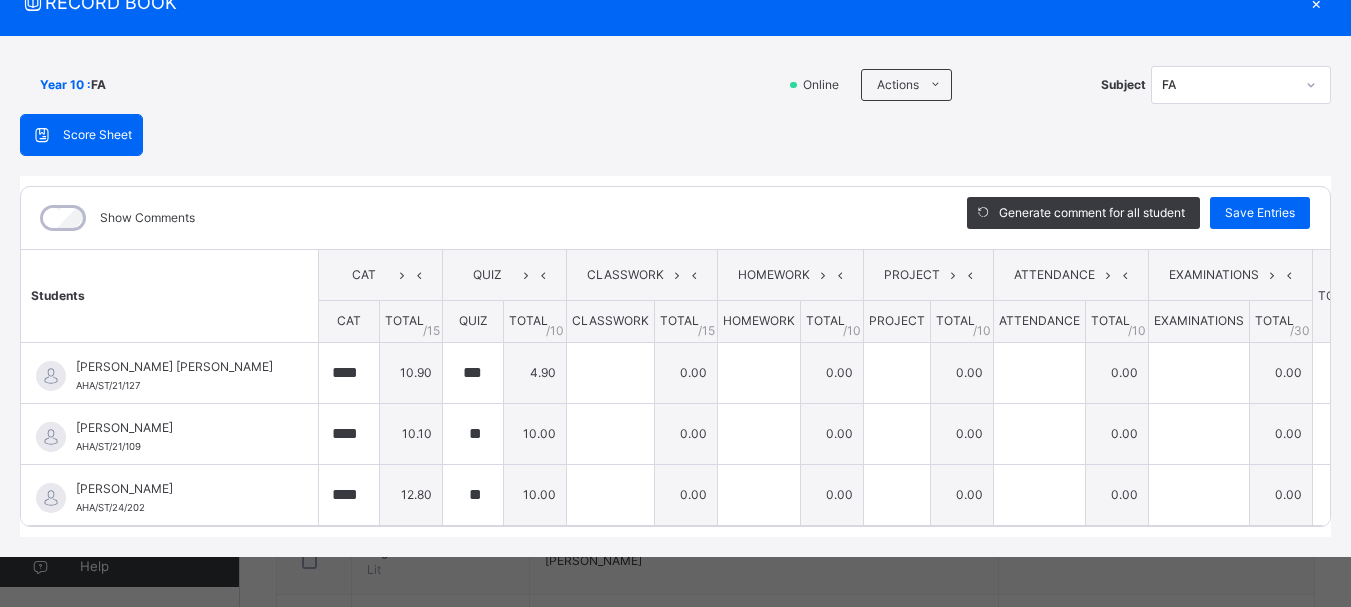 click on "×" at bounding box center [1316, 2] 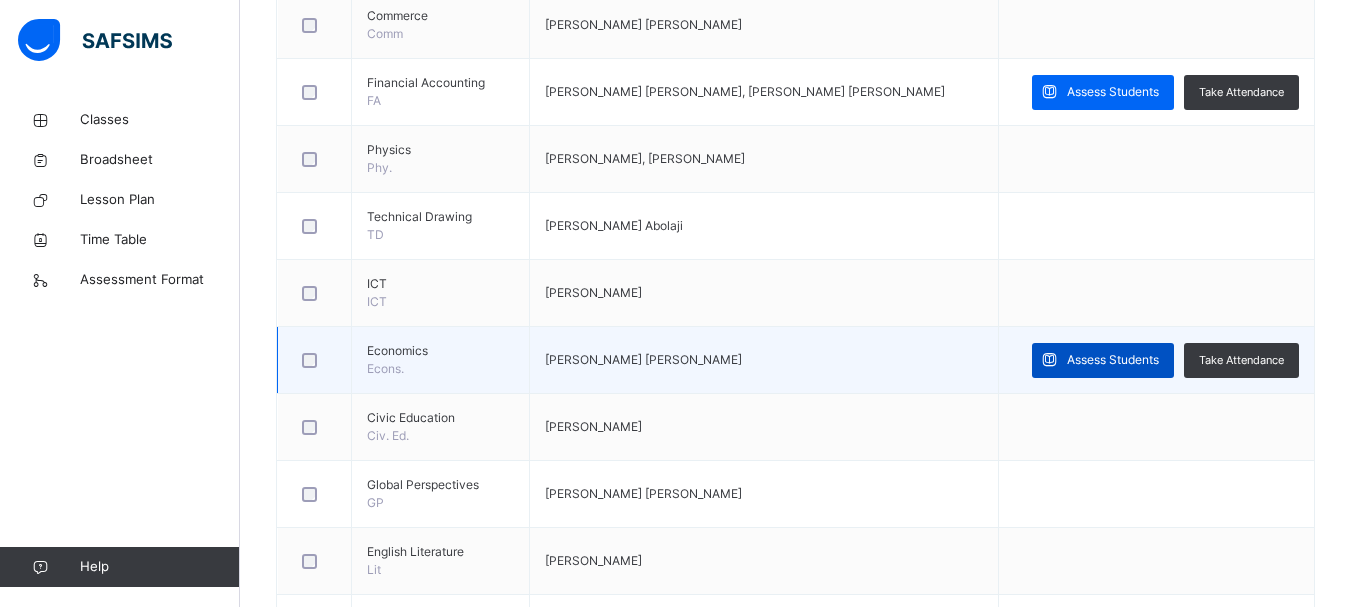 click on "Assess Students" at bounding box center [1113, 360] 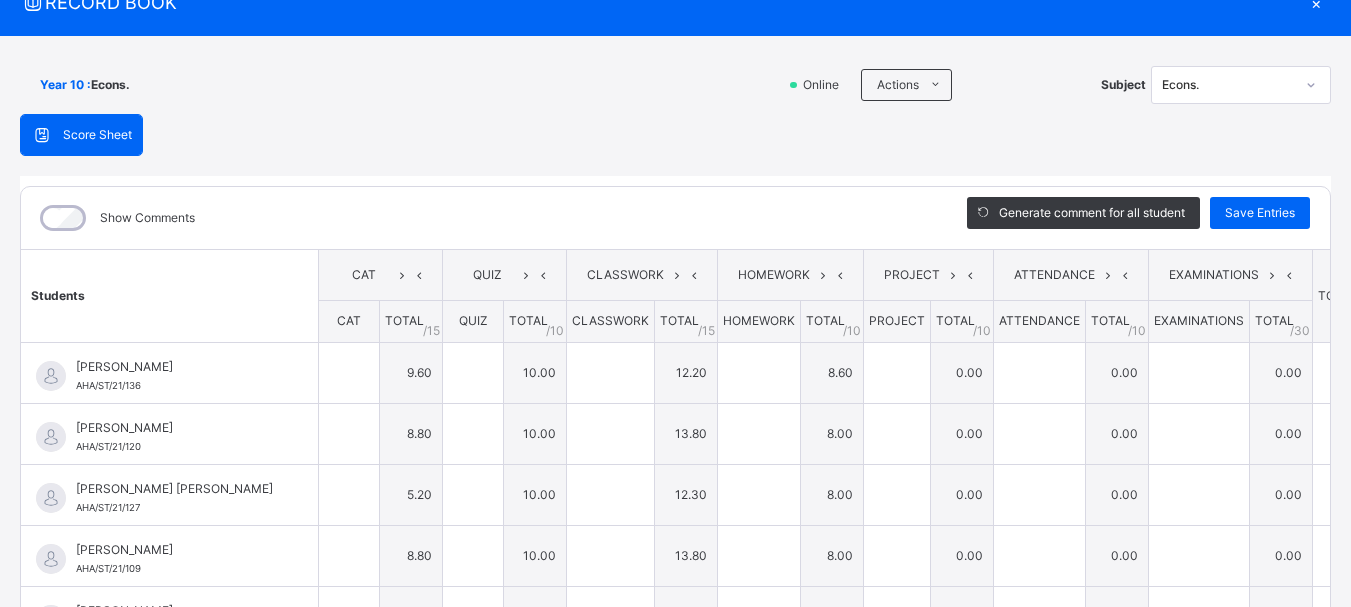 type on "*" 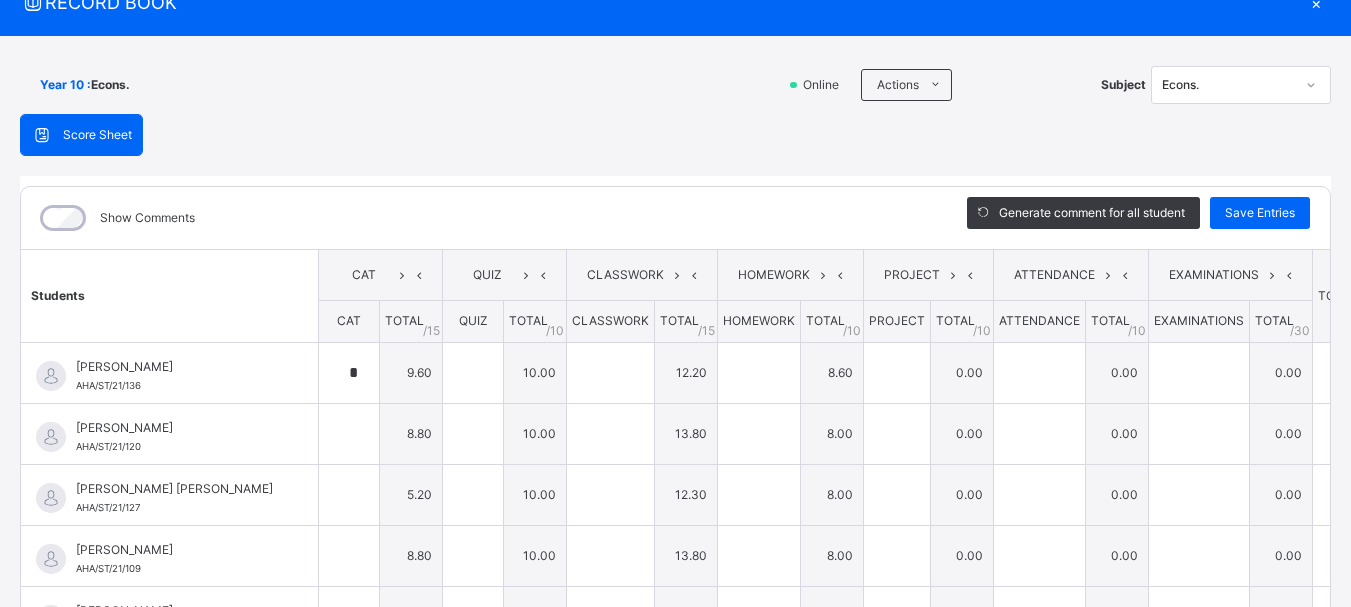 type on "***" 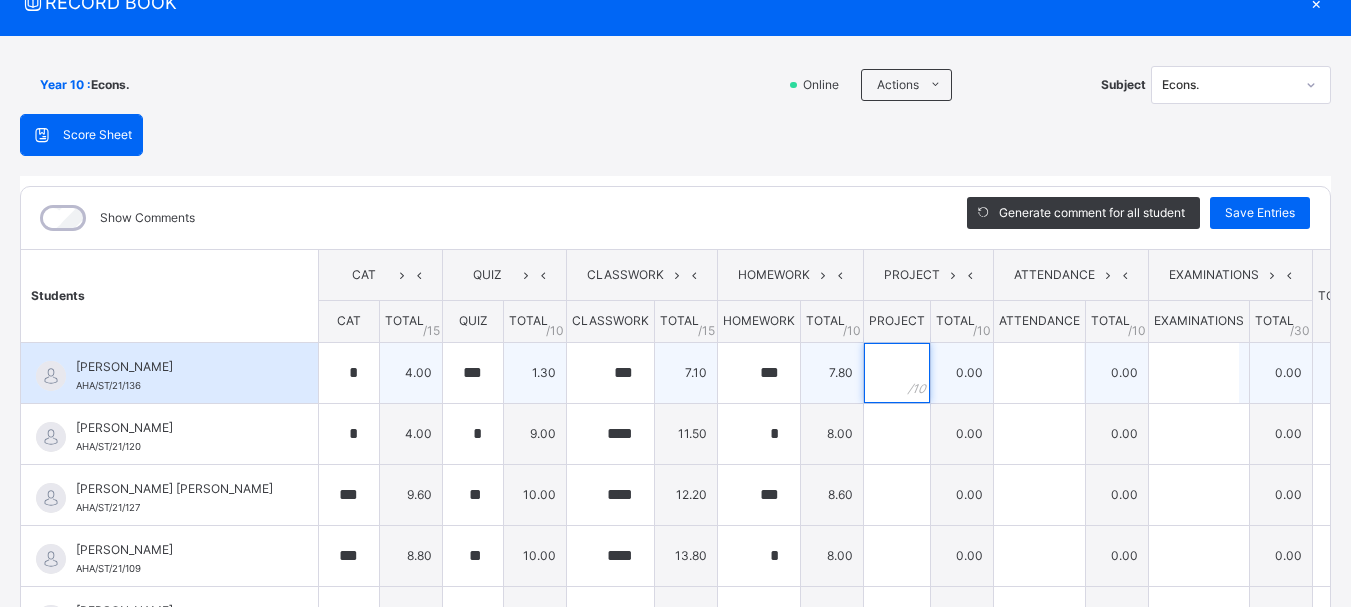 click at bounding box center [897, 373] 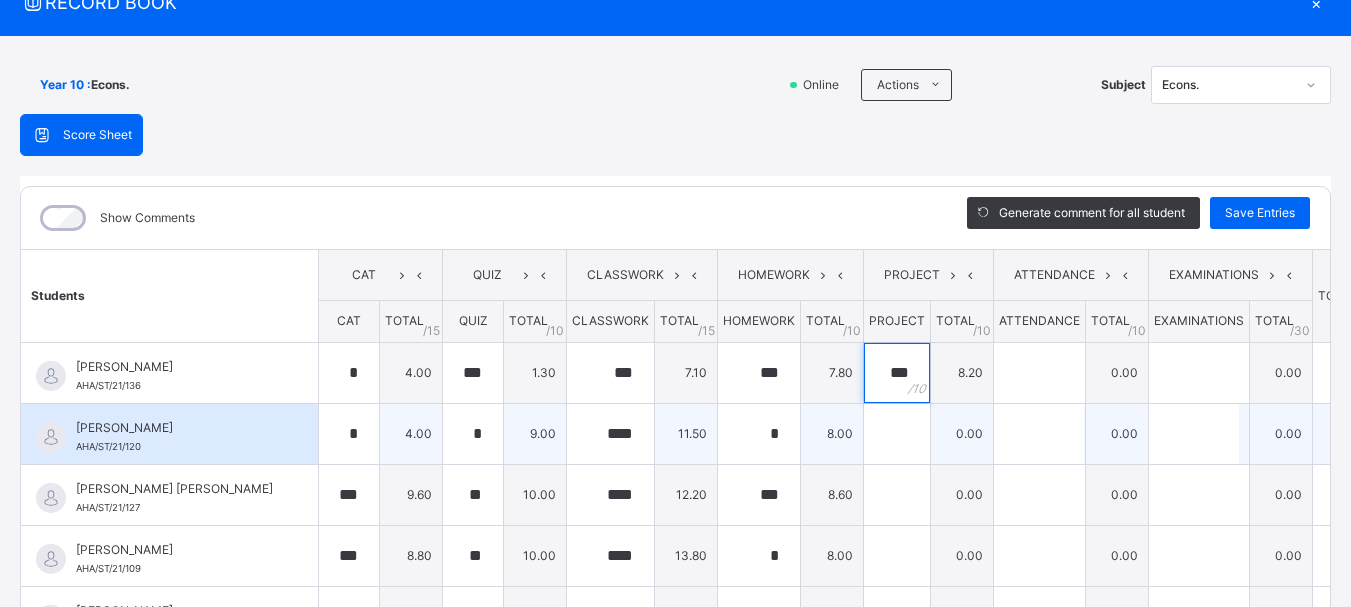 type on "***" 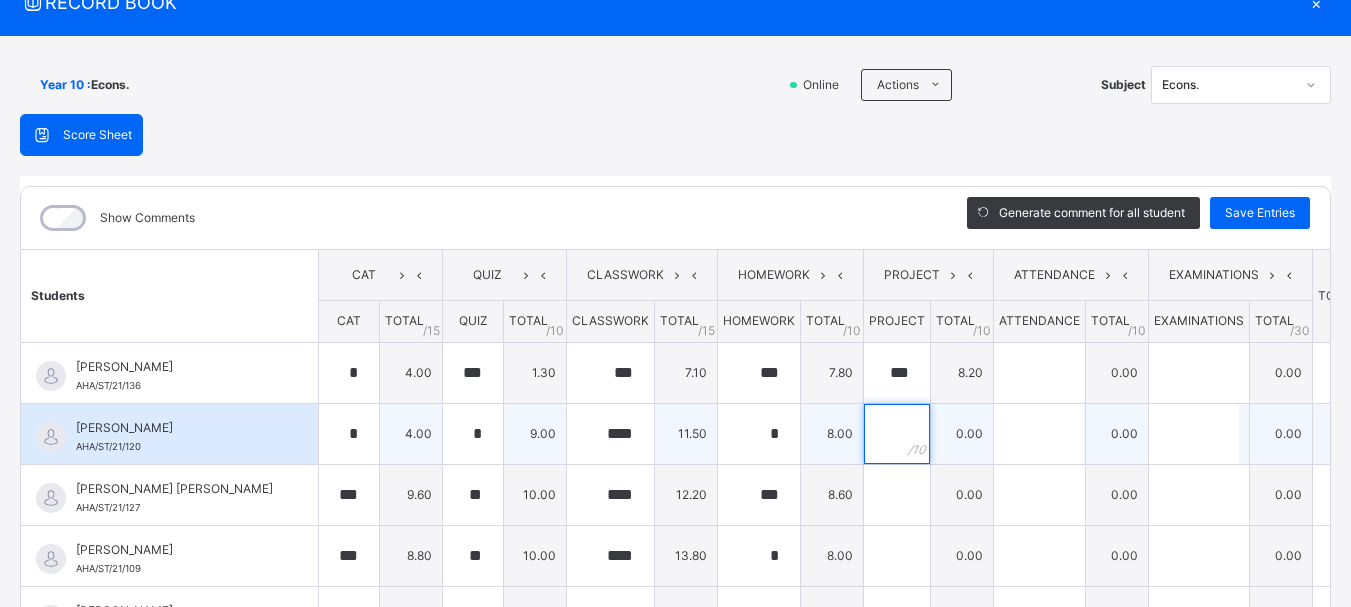 click at bounding box center (897, 434) 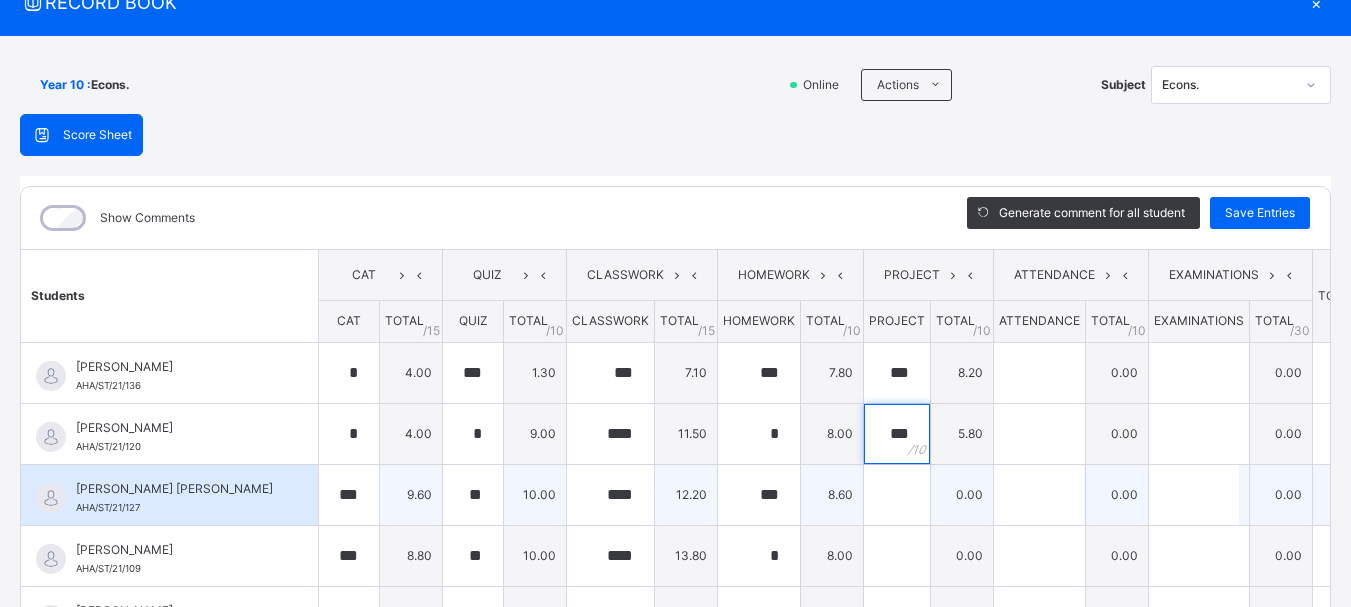 type on "***" 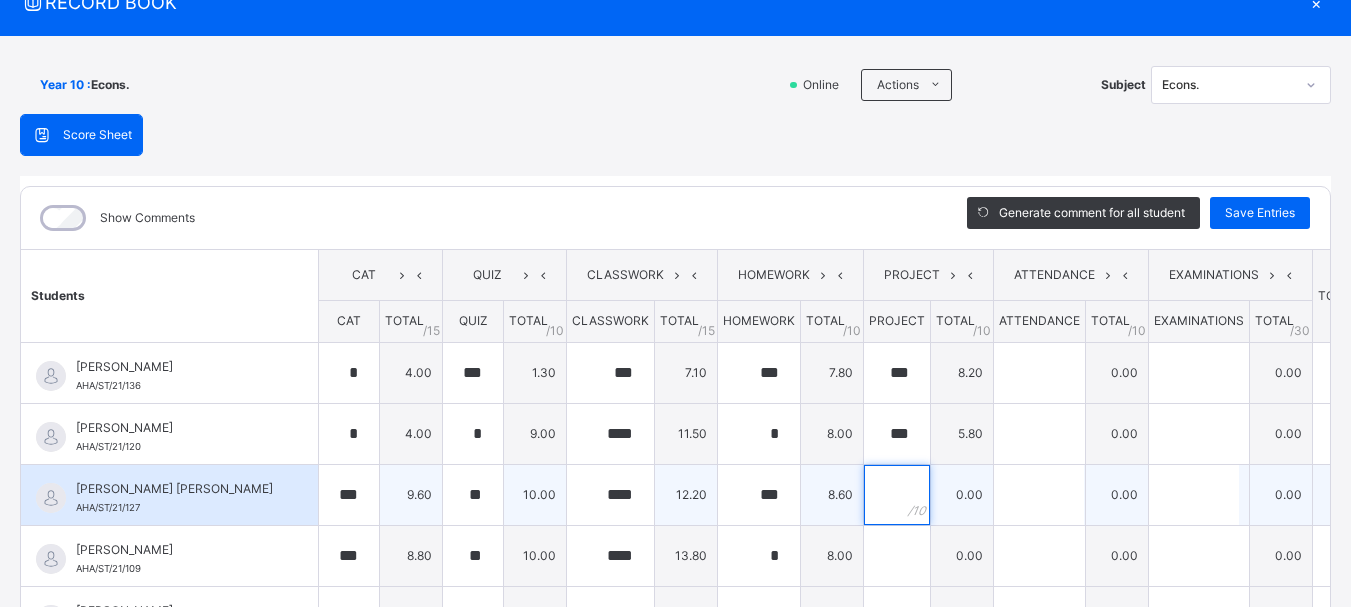 click at bounding box center (897, 495) 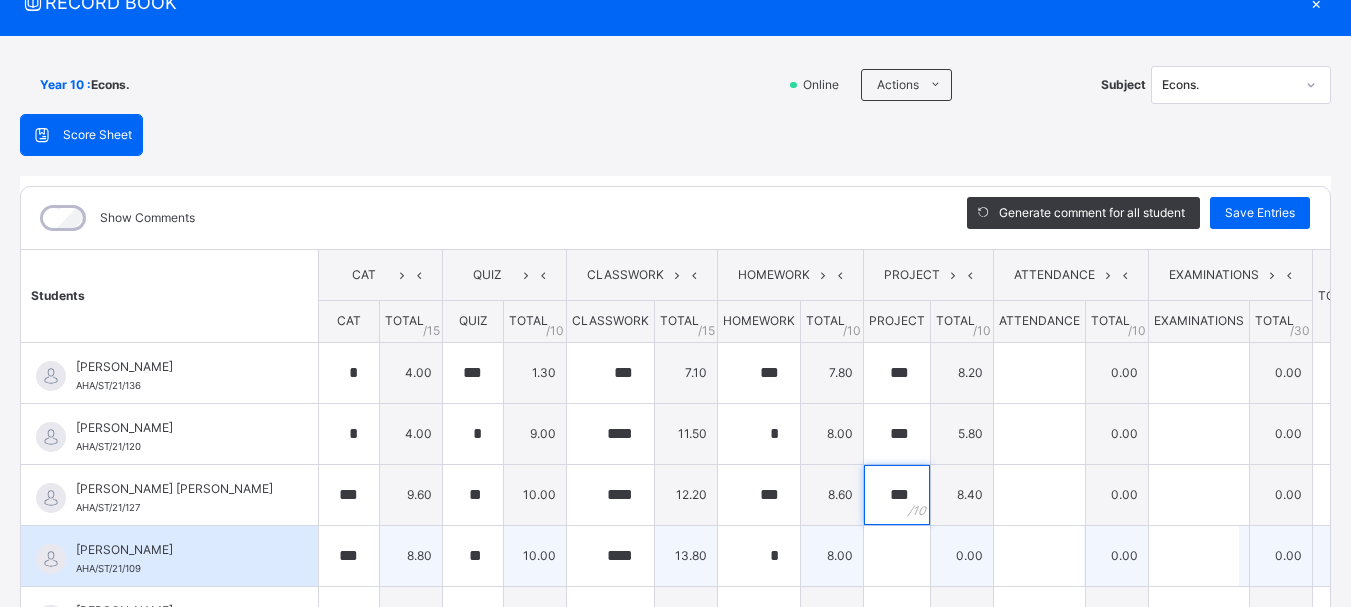 type on "***" 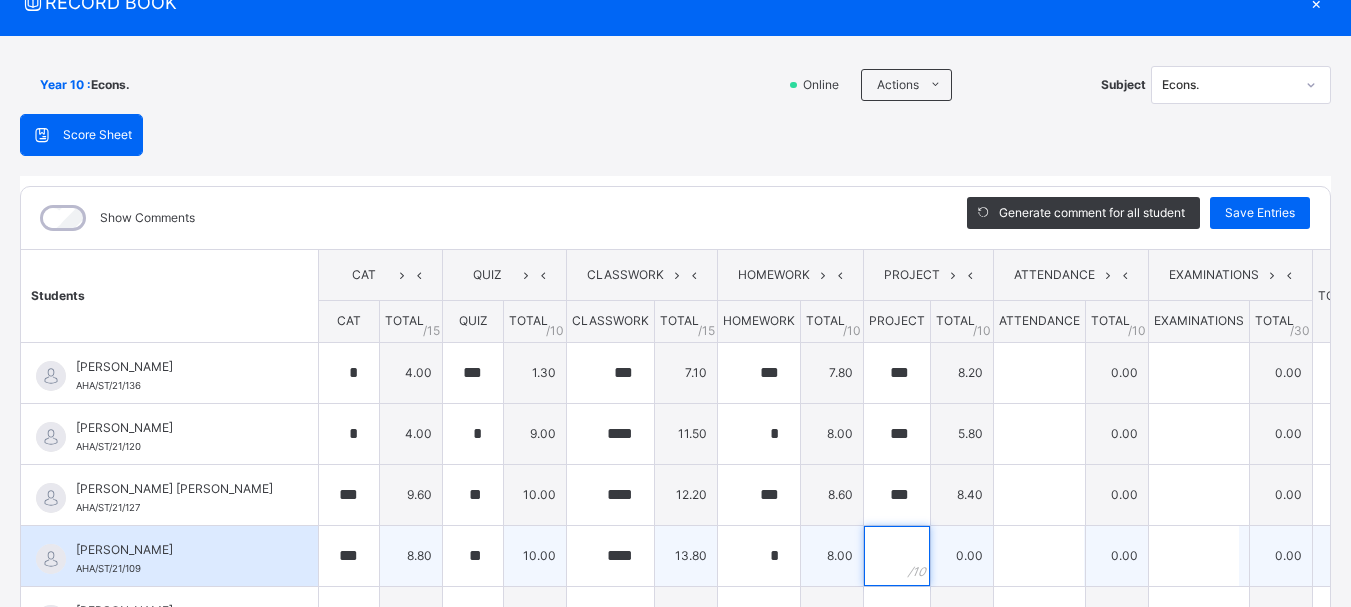 click at bounding box center (897, 556) 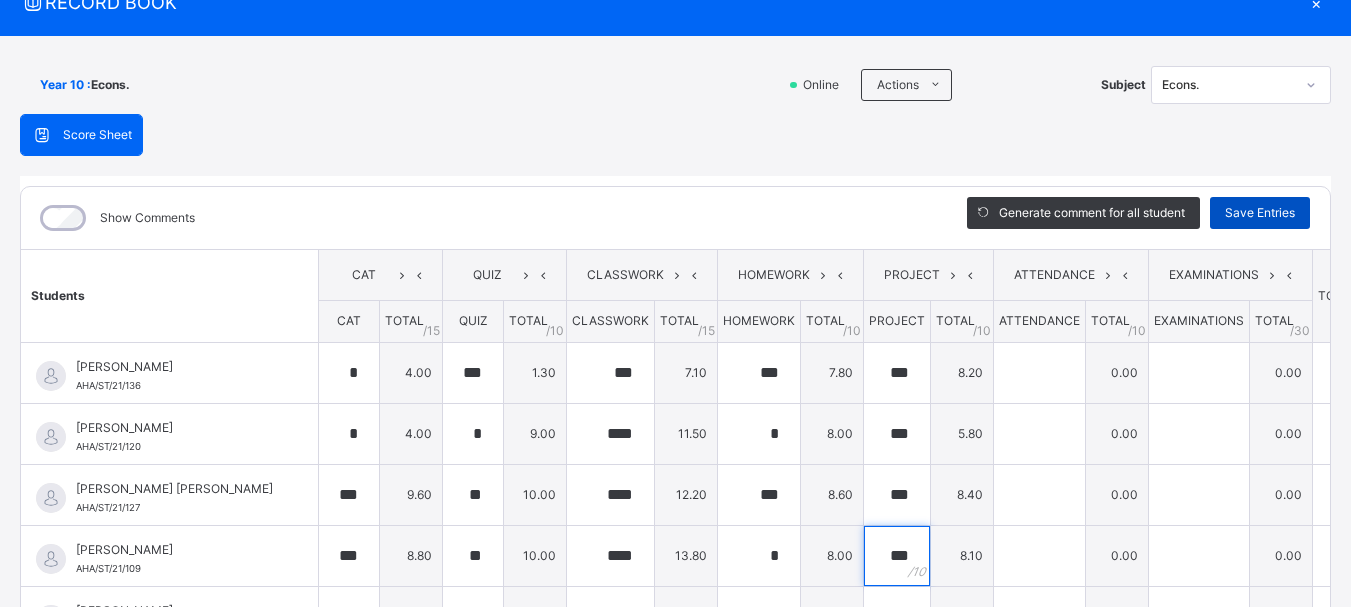 type on "***" 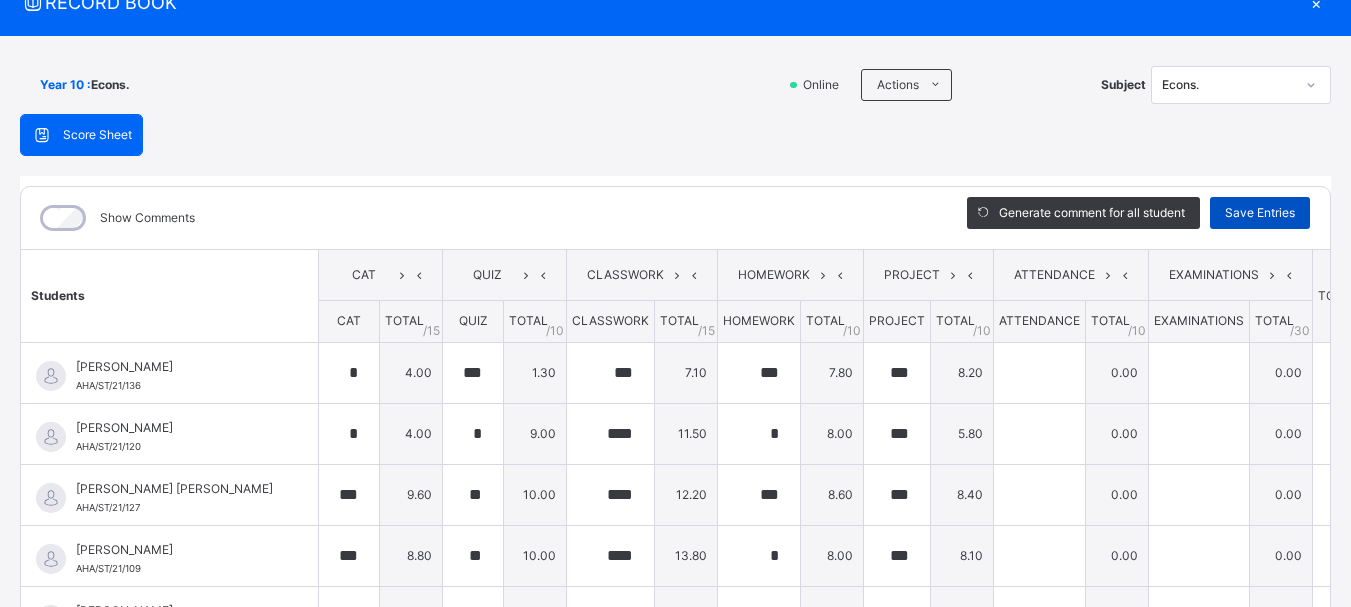click on "Save Entries" at bounding box center [1260, 213] 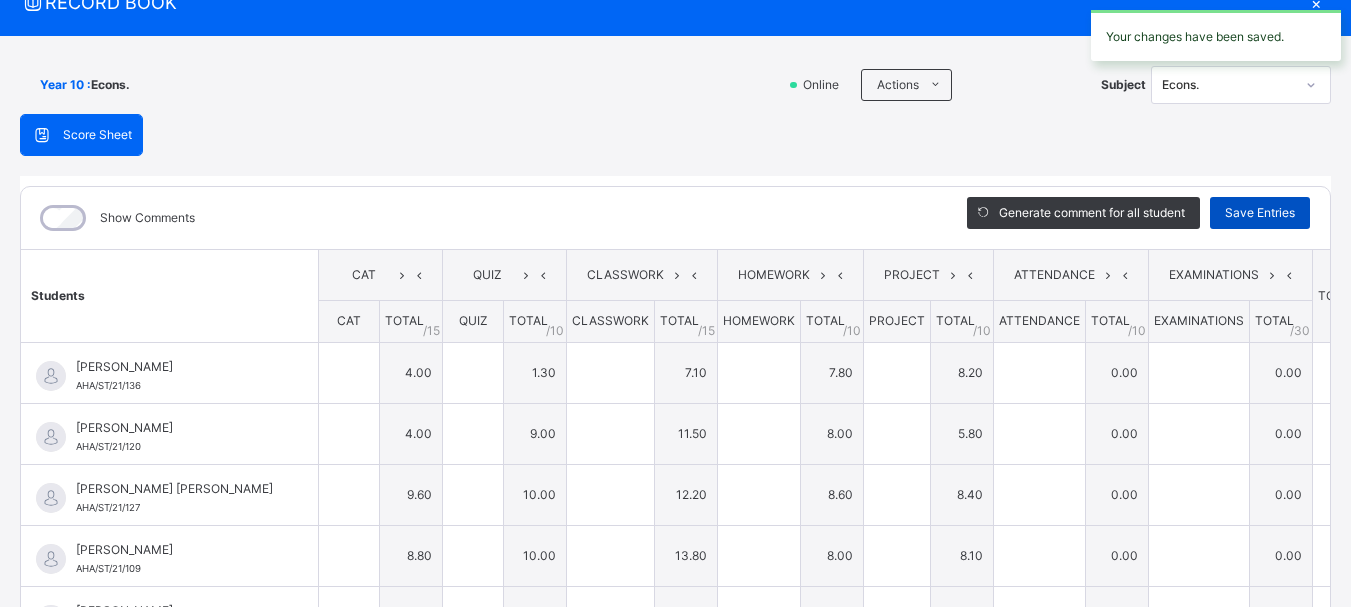 type on "*" 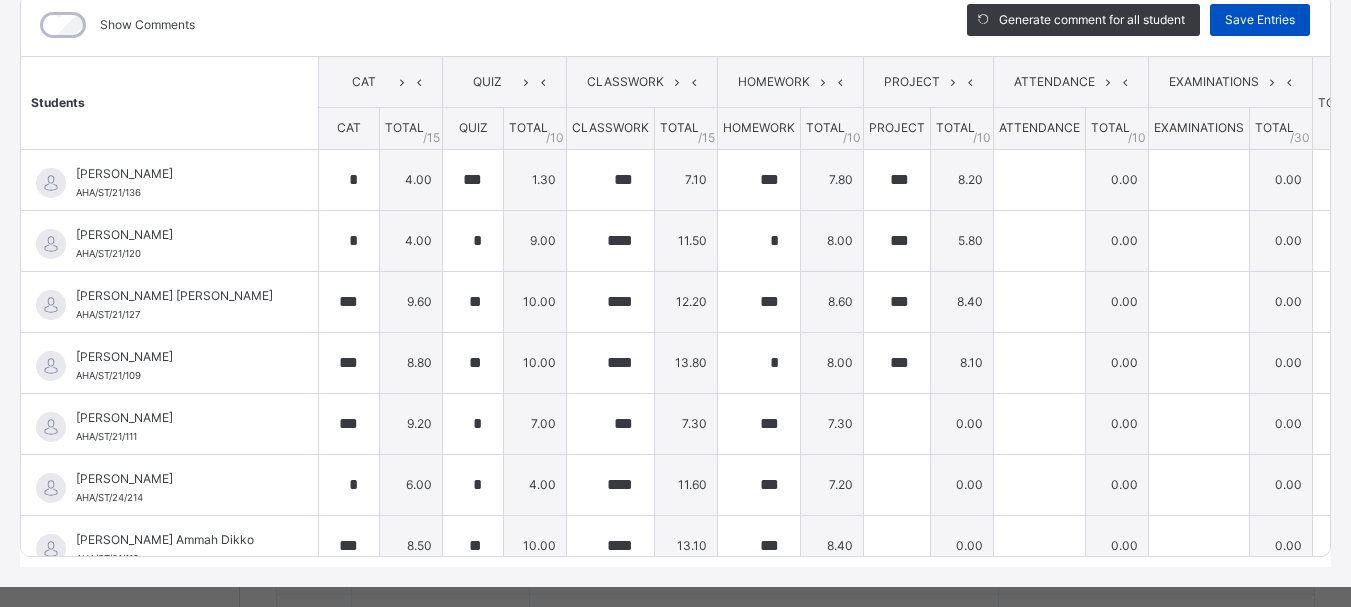 scroll, scrollTop: 271, scrollLeft: 0, axis: vertical 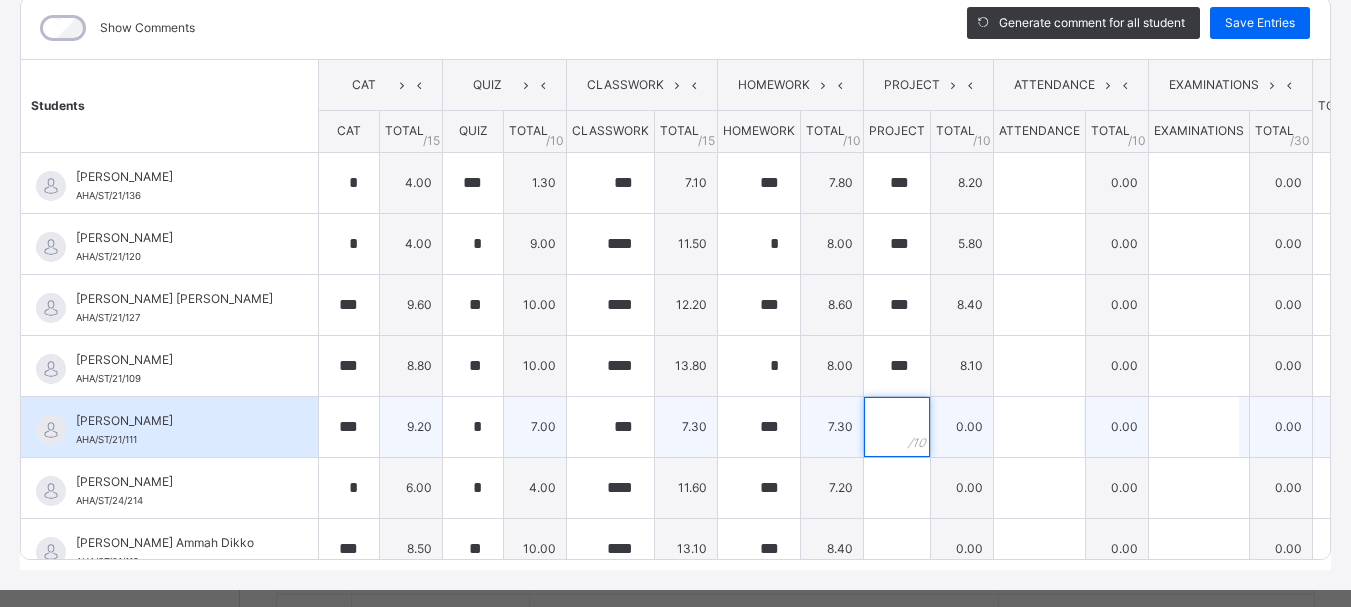 click at bounding box center [897, 427] 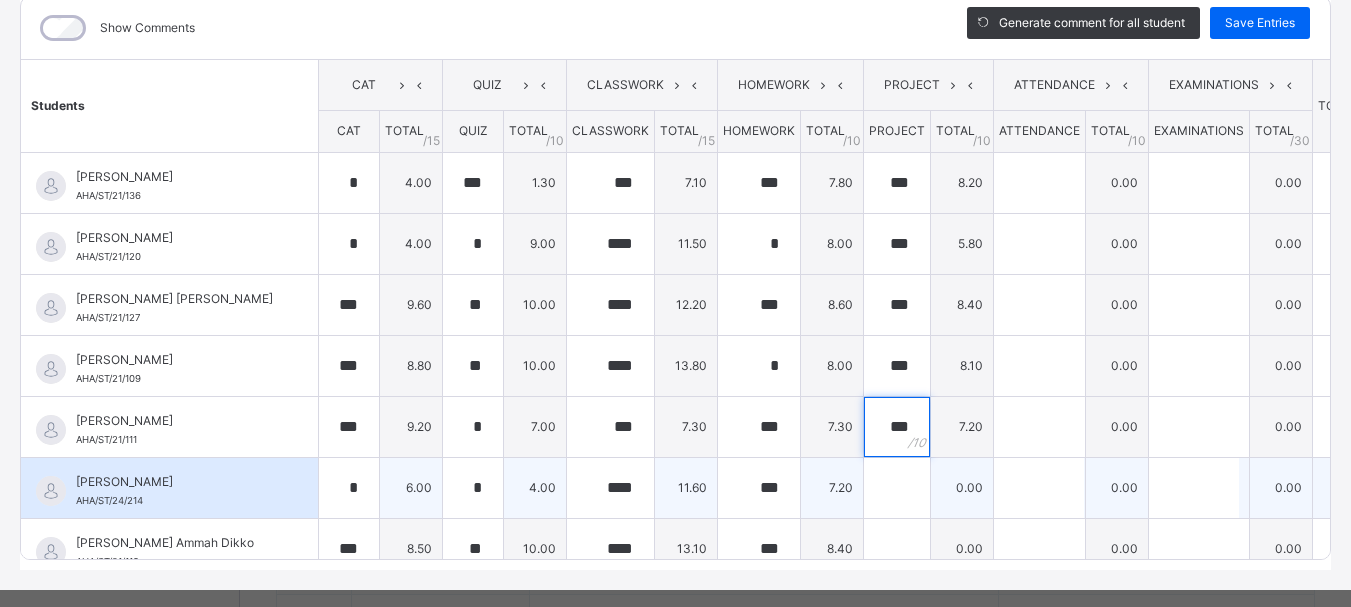 type on "***" 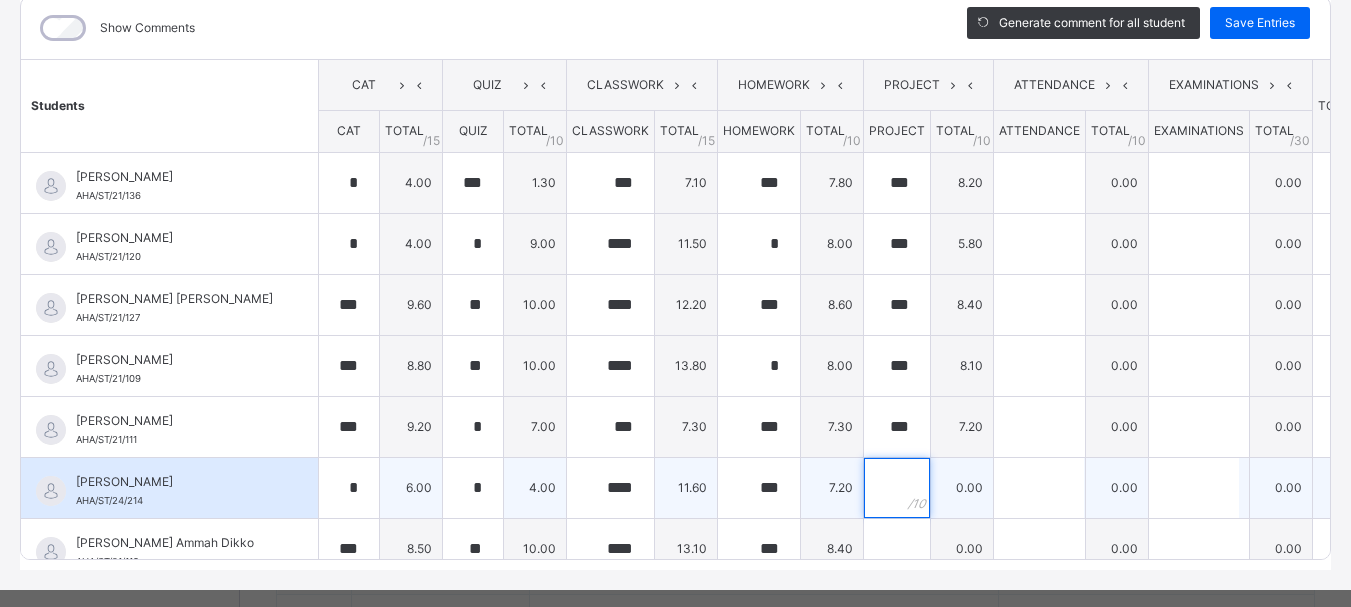 click at bounding box center (897, 488) 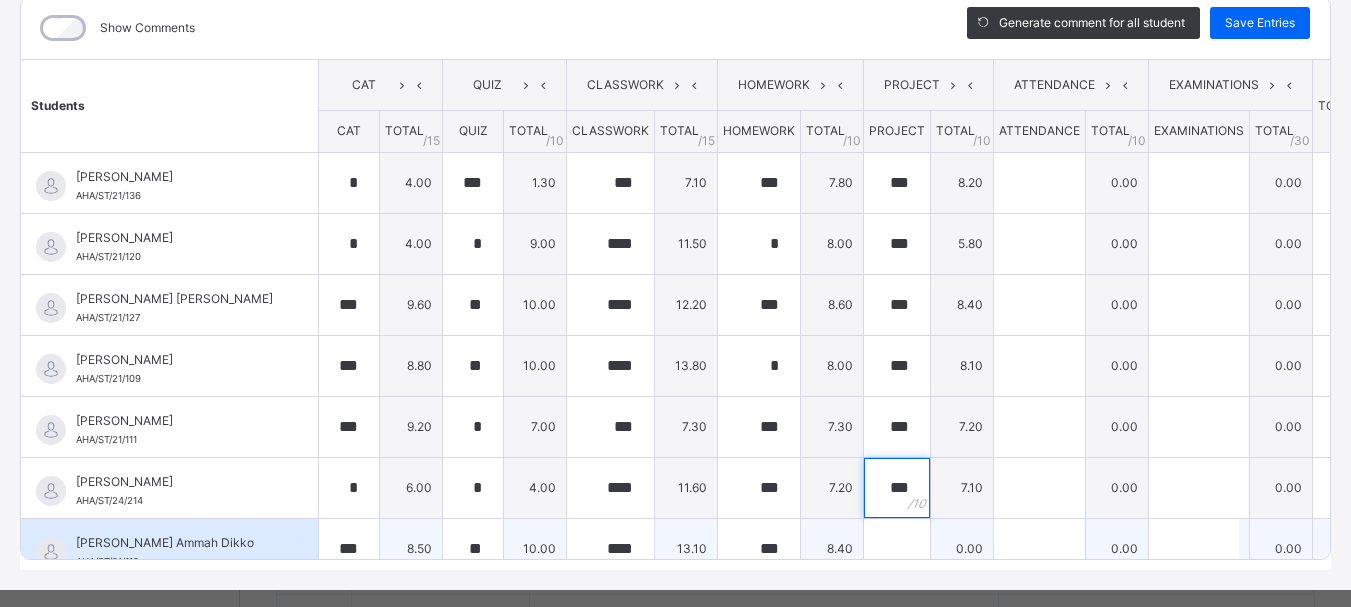 type on "***" 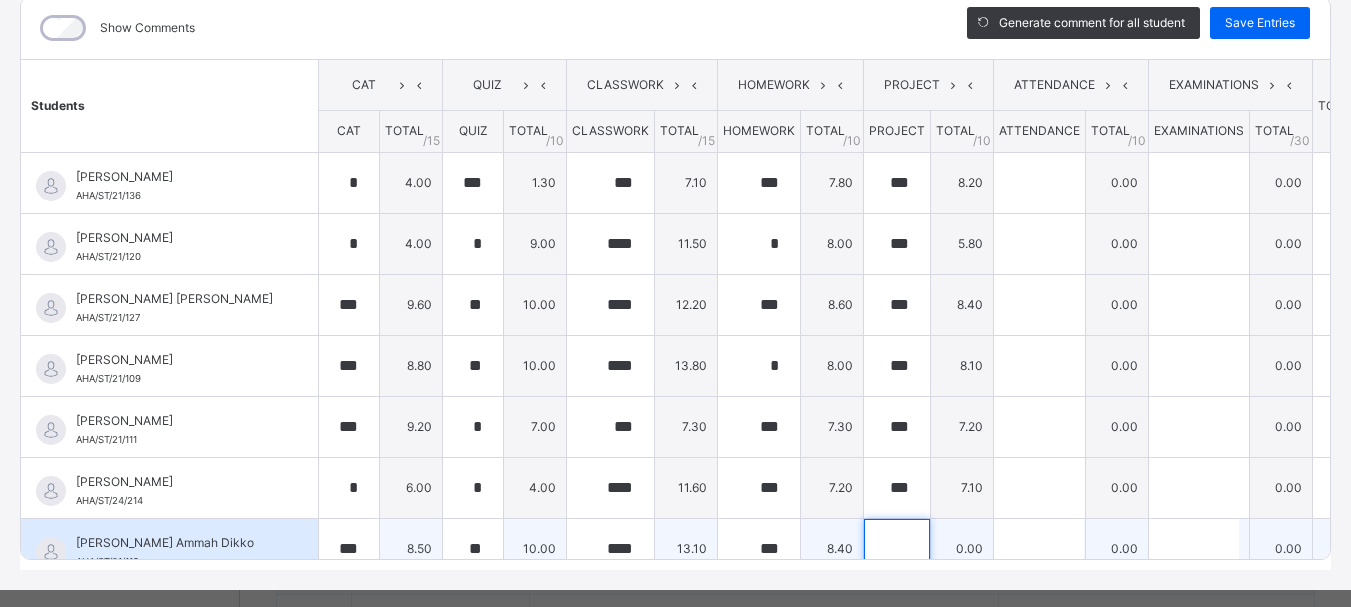click at bounding box center (897, 549) 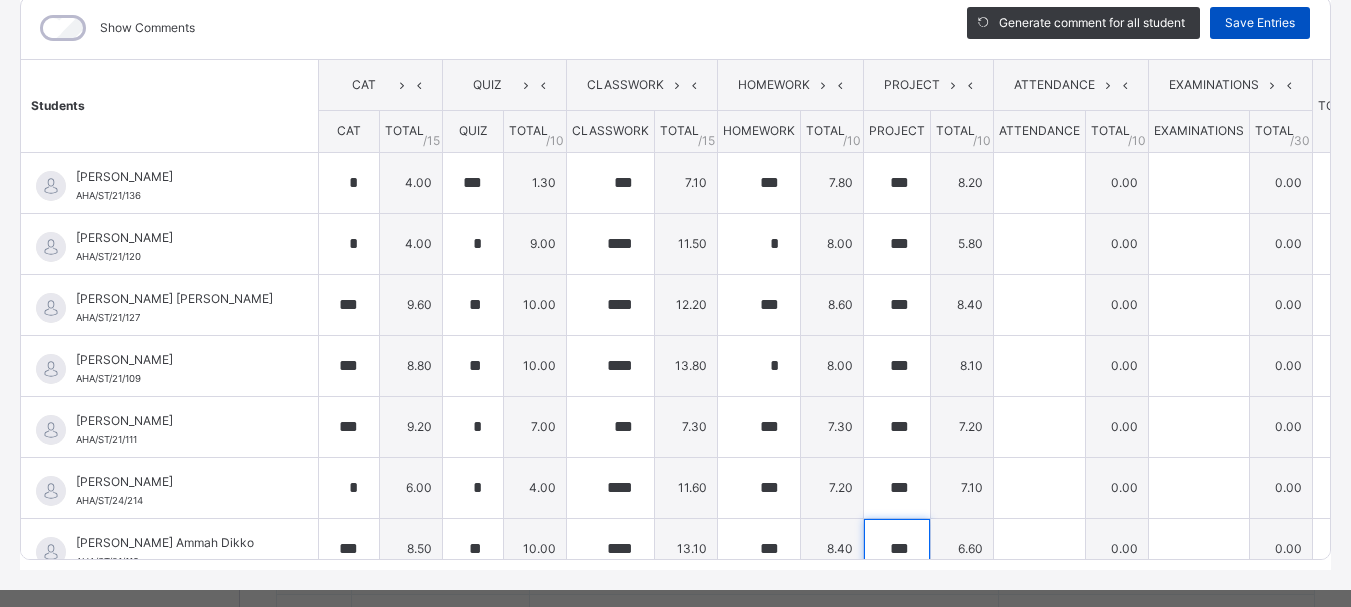 type on "***" 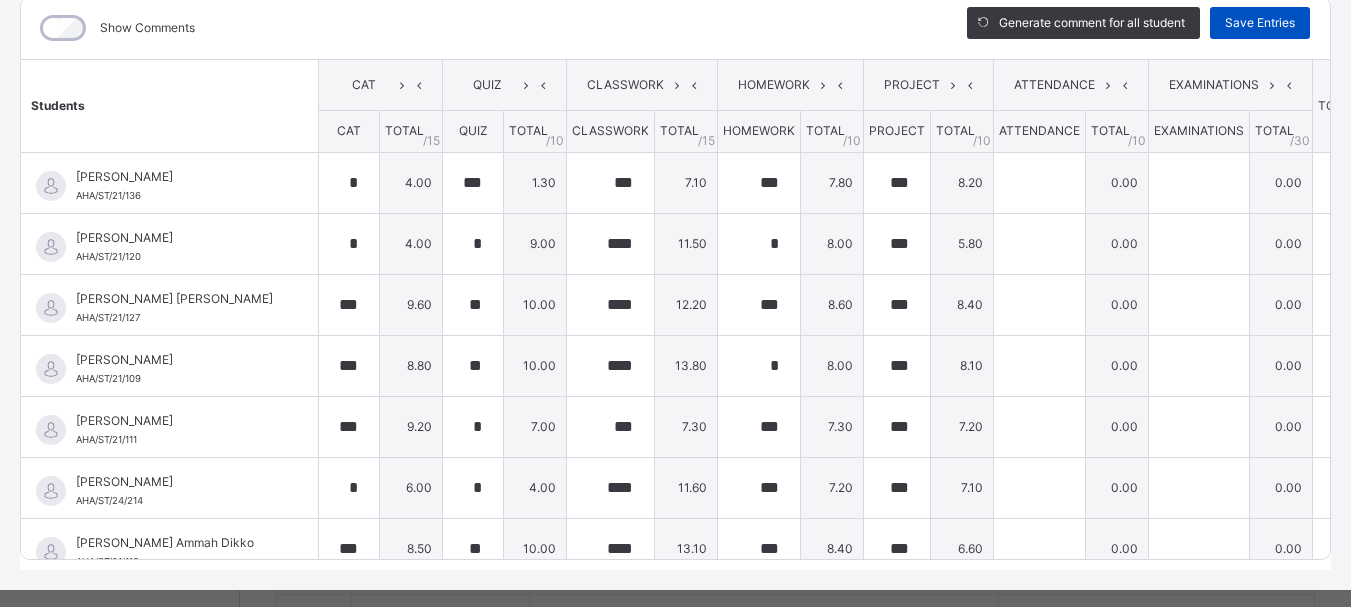 click on "Save Entries" at bounding box center [1260, 23] 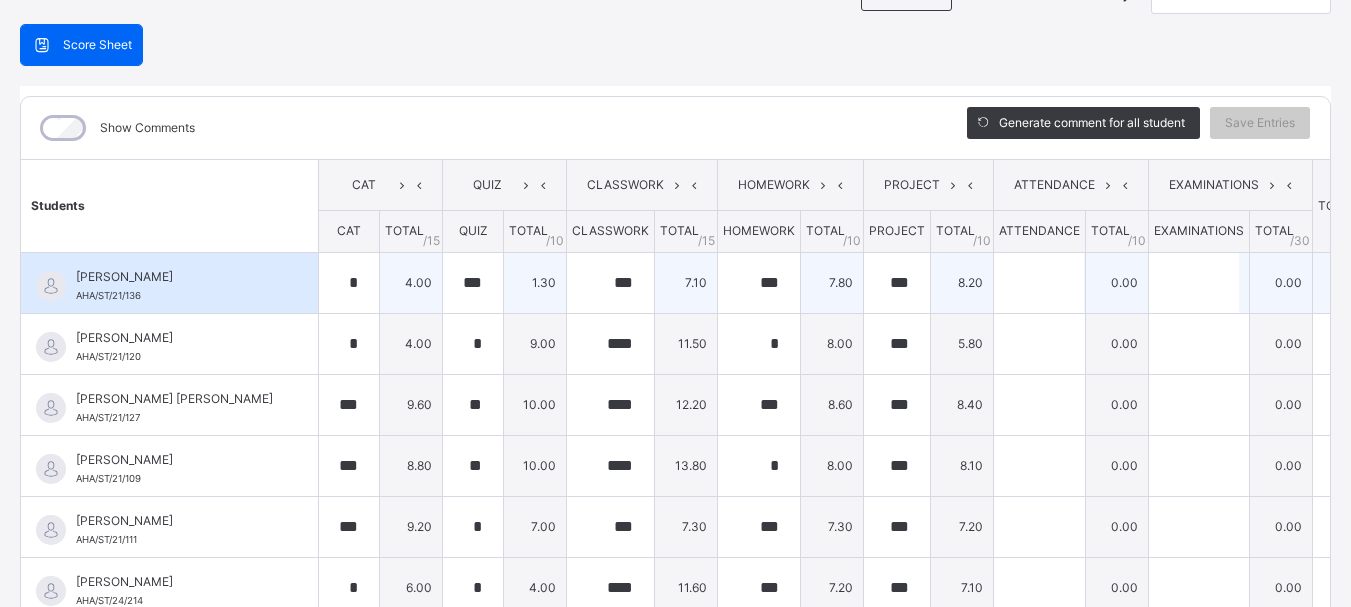scroll, scrollTop: 168, scrollLeft: 0, axis: vertical 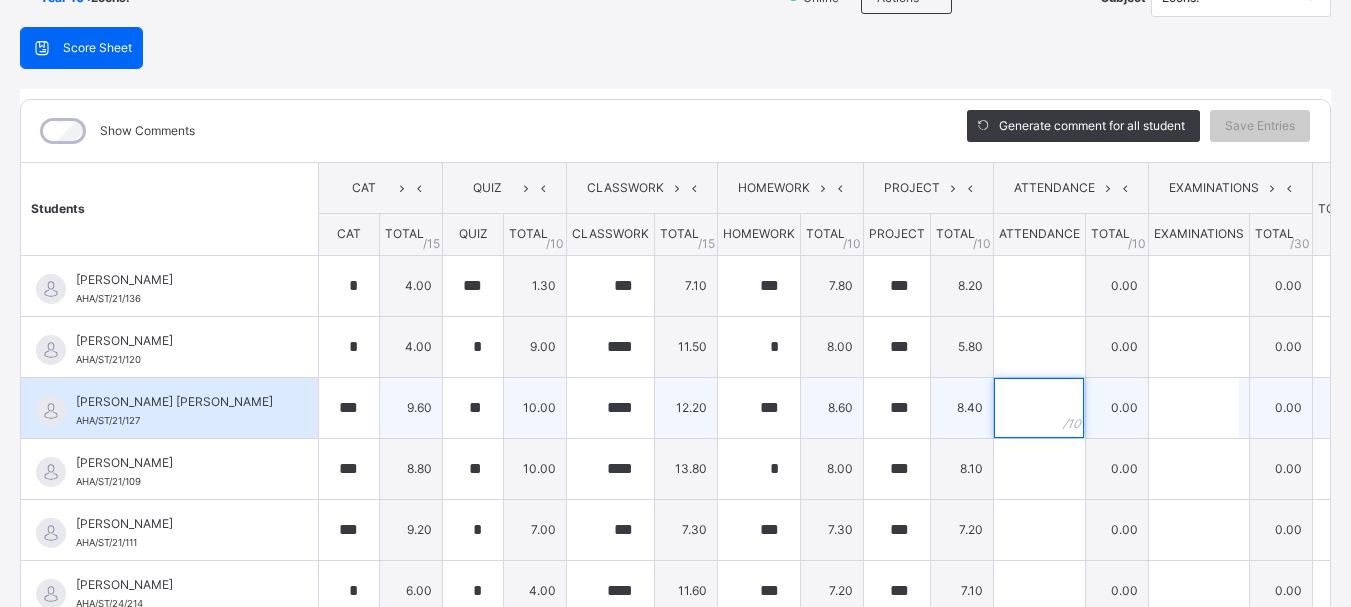 click at bounding box center [1039, 408] 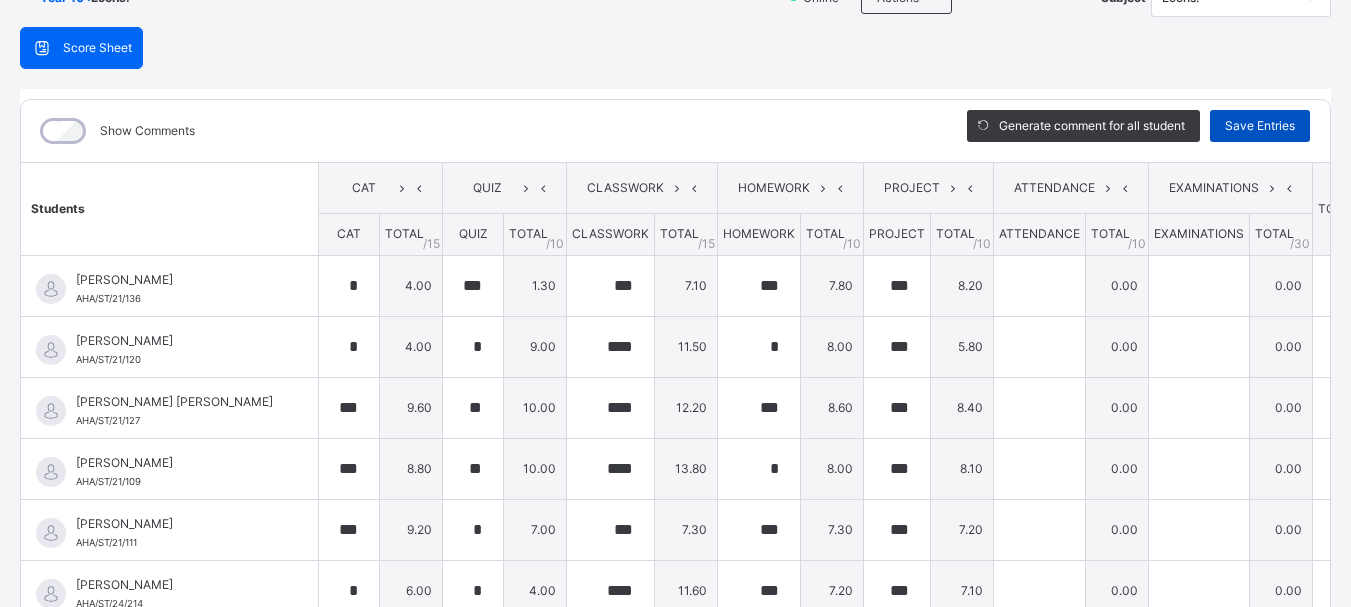 click on "Save Entries" at bounding box center [1260, 126] 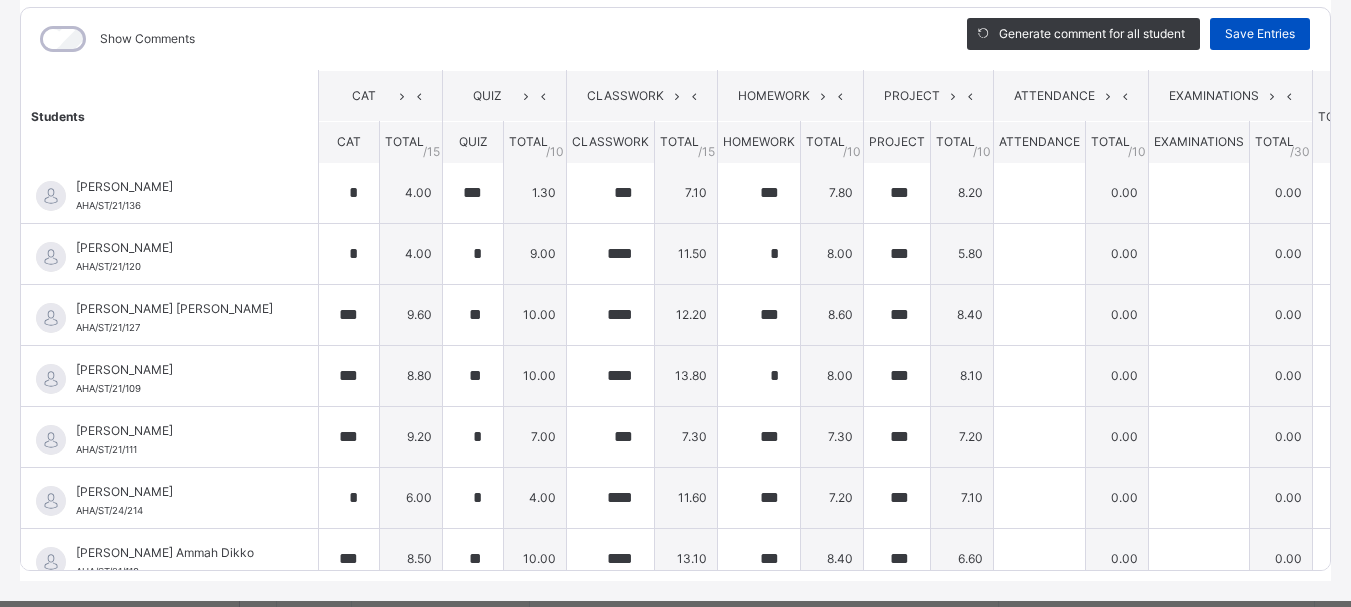 scroll, scrollTop: 264, scrollLeft: 0, axis: vertical 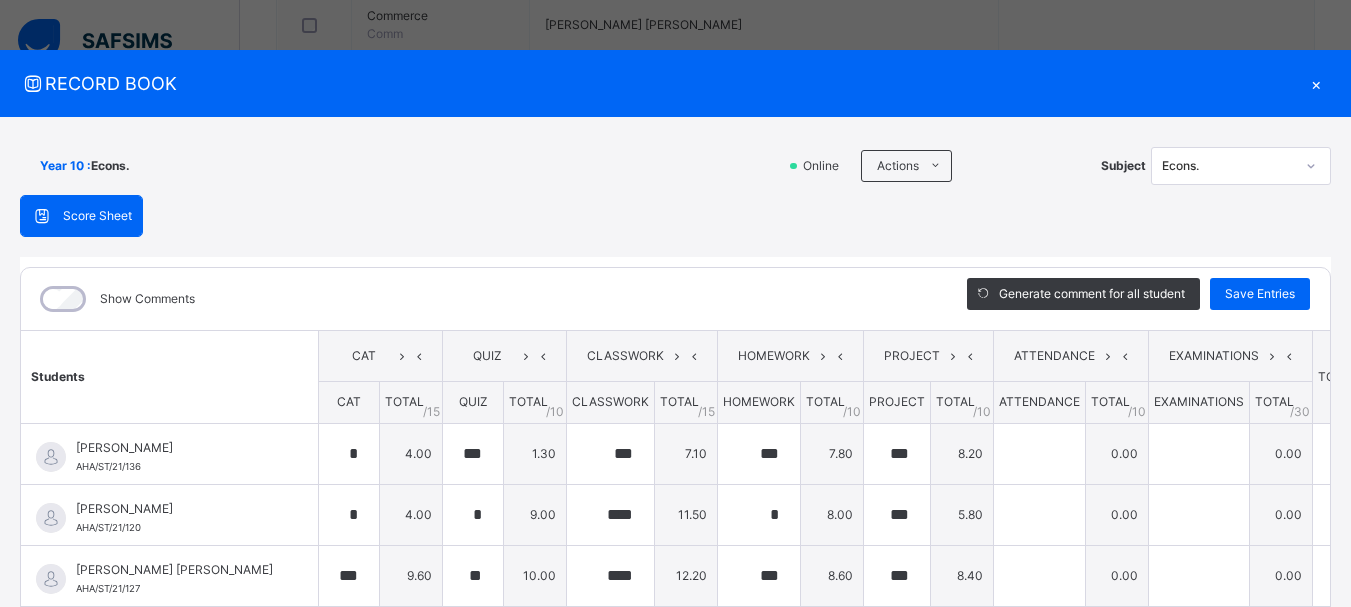 click on "×" at bounding box center [1316, 83] 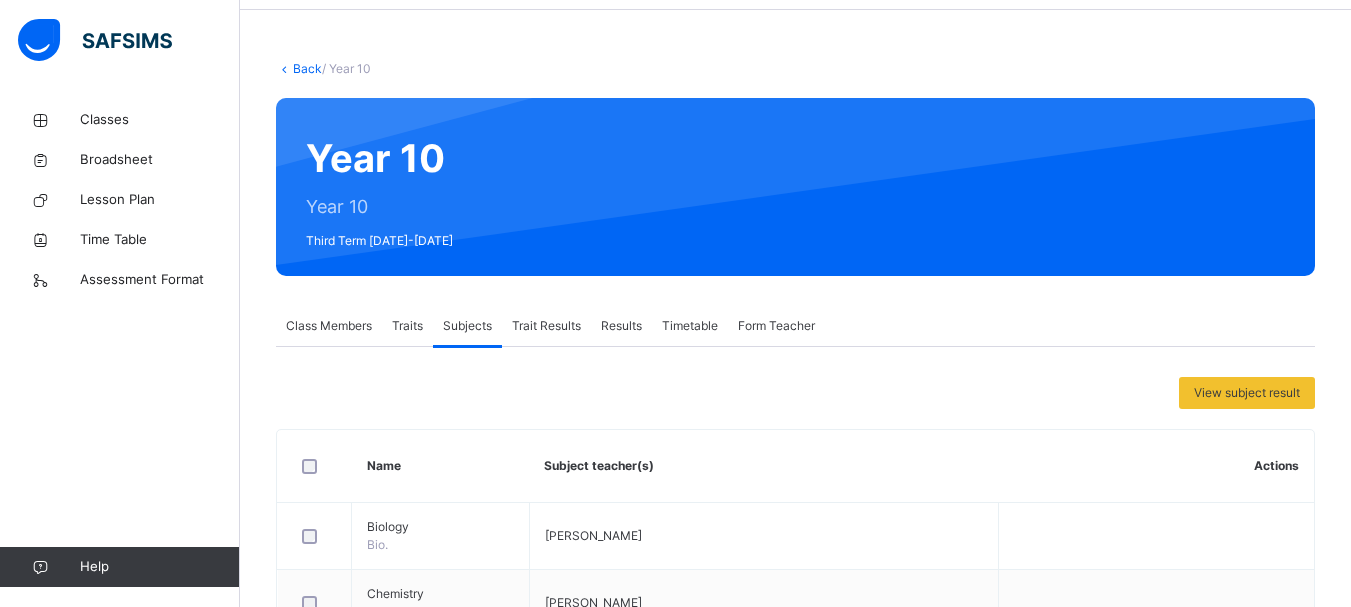 scroll, scrollTop: 0, scrollLeft: 0, axis: both 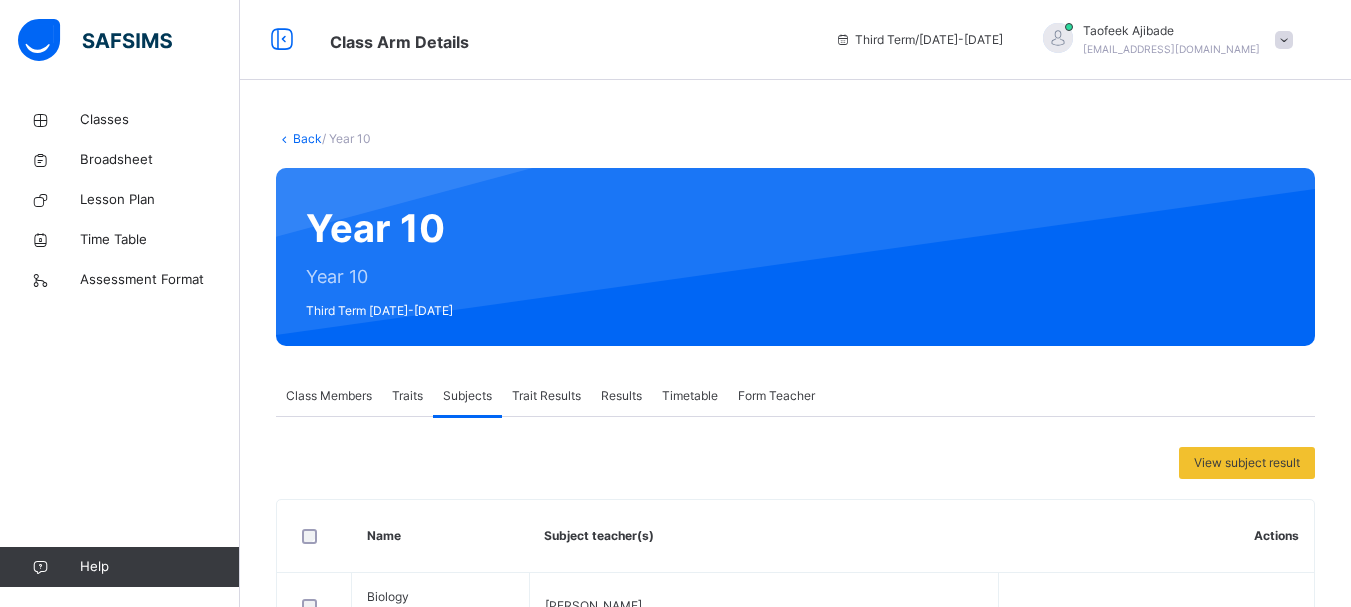 click on "Back" at bounding box center [307, 138] 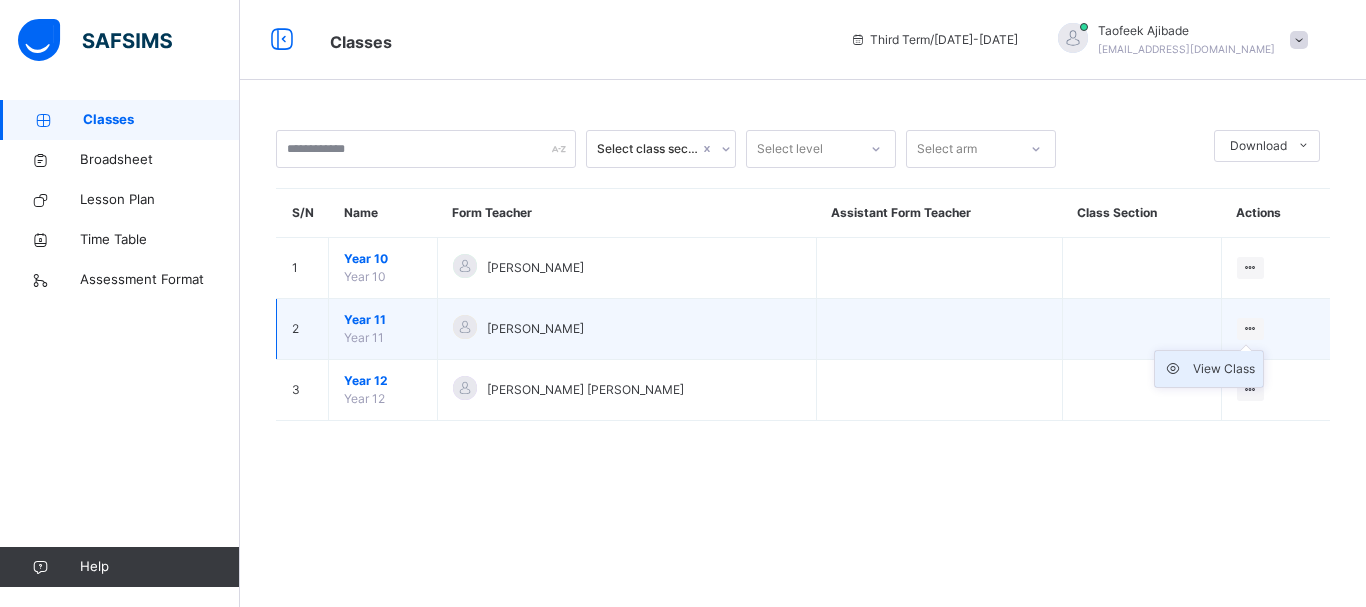 click on "View Class" at bounding box center (1224, 369) 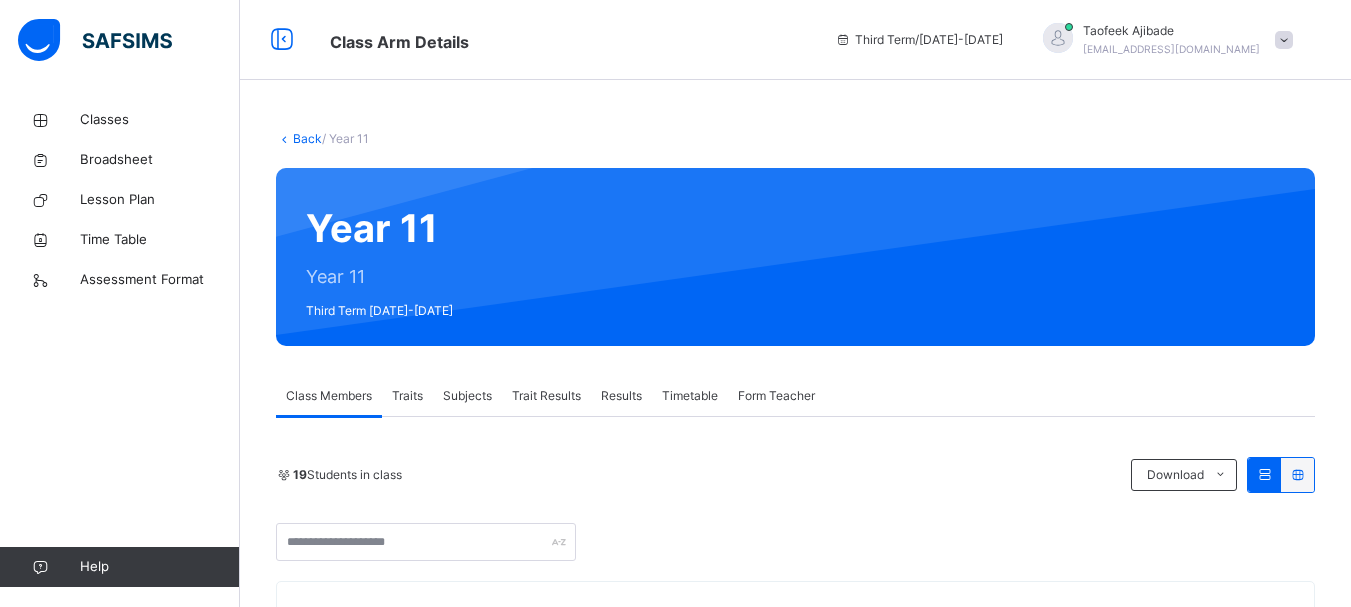 click on "Subjects" at bounding box center (467, 396) 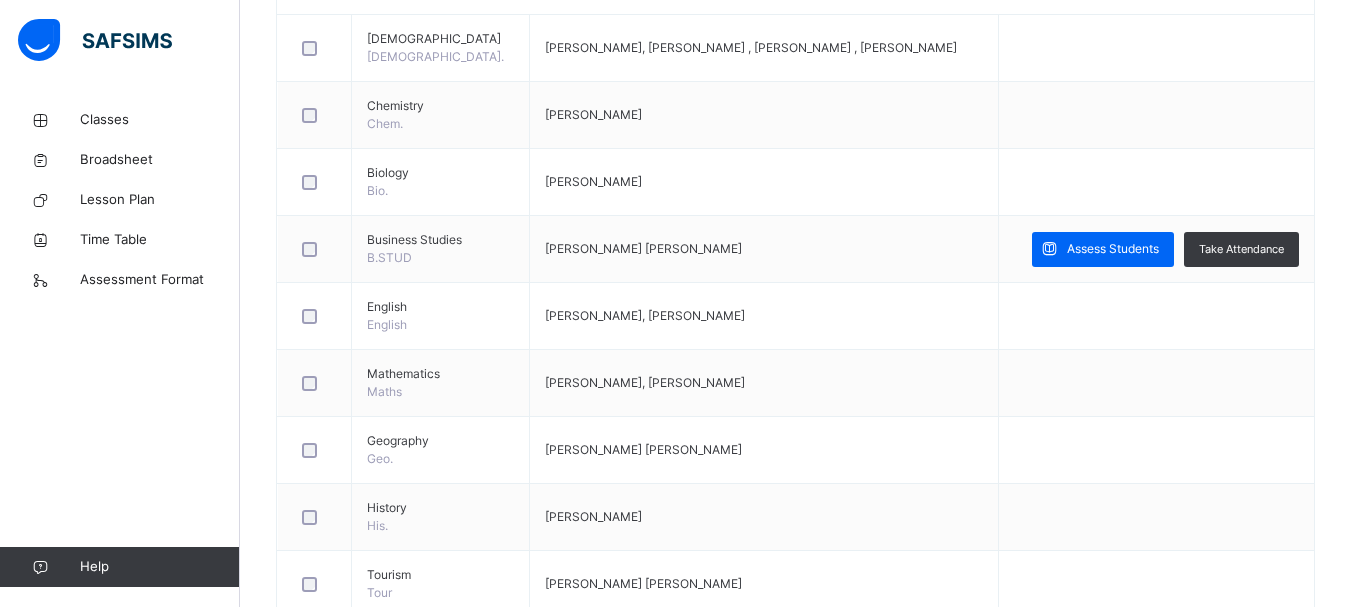 scroll, scrollTop: 560, scrollLeft: 0, axis: vertical 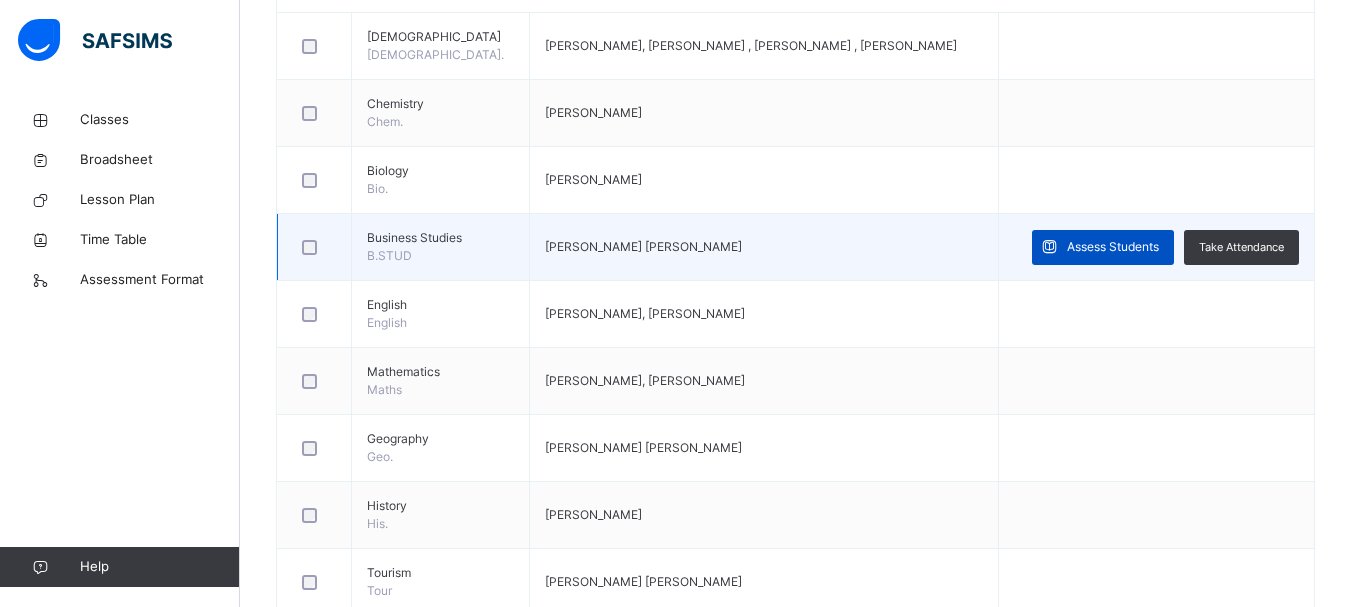 click on "Assess Students" at bounding box center (1113, 247) 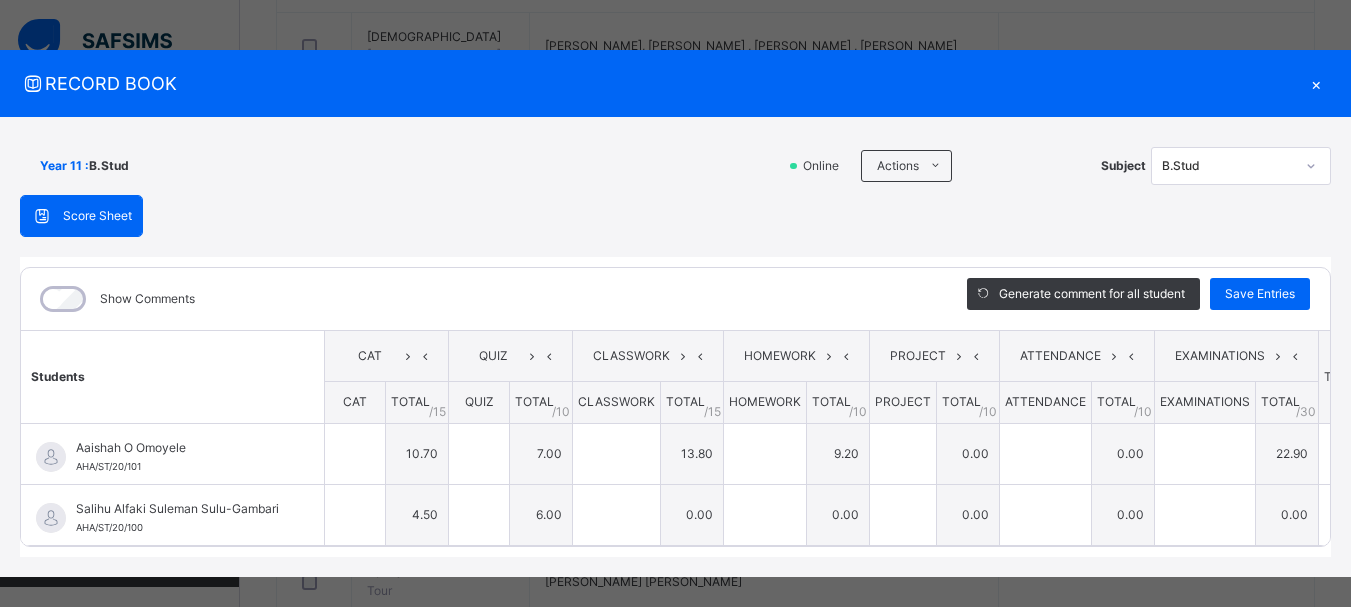 type on "****" 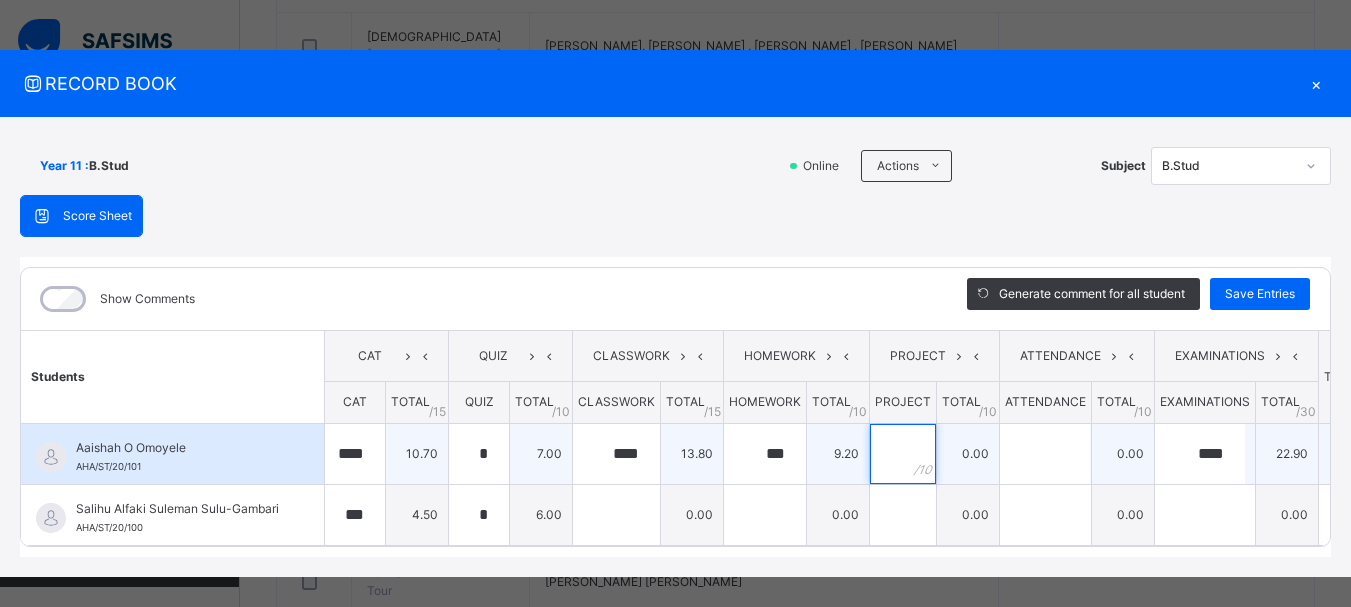 click at bounding box center (903, 454) 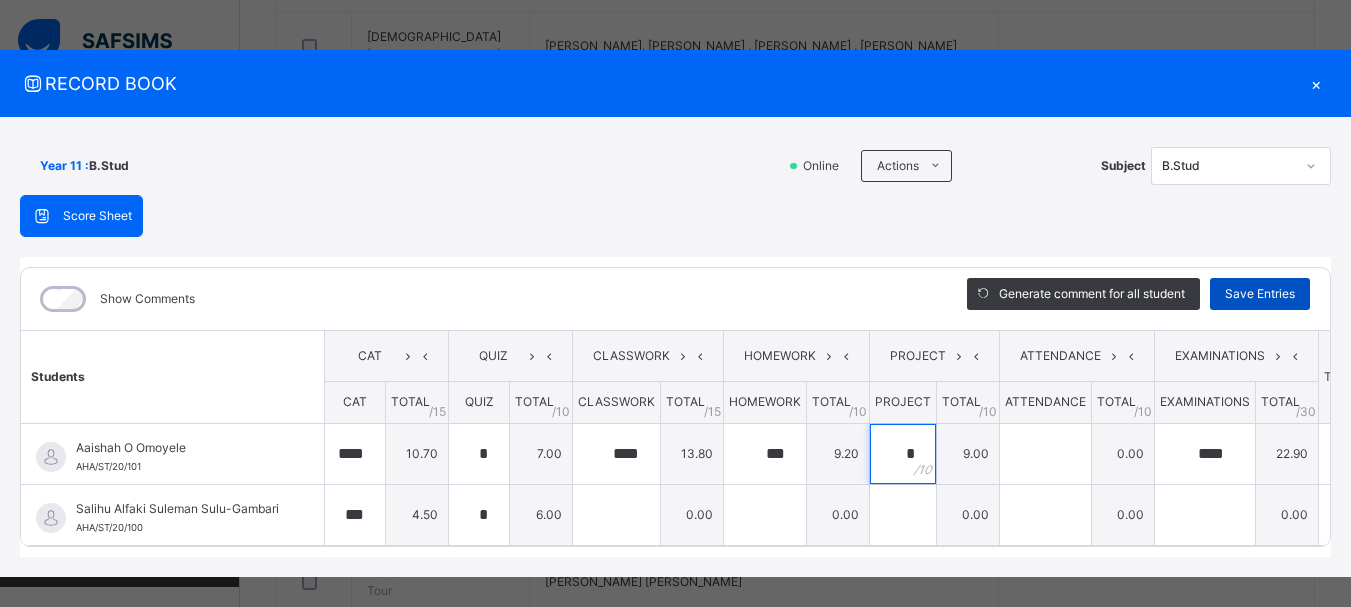 type on "*" 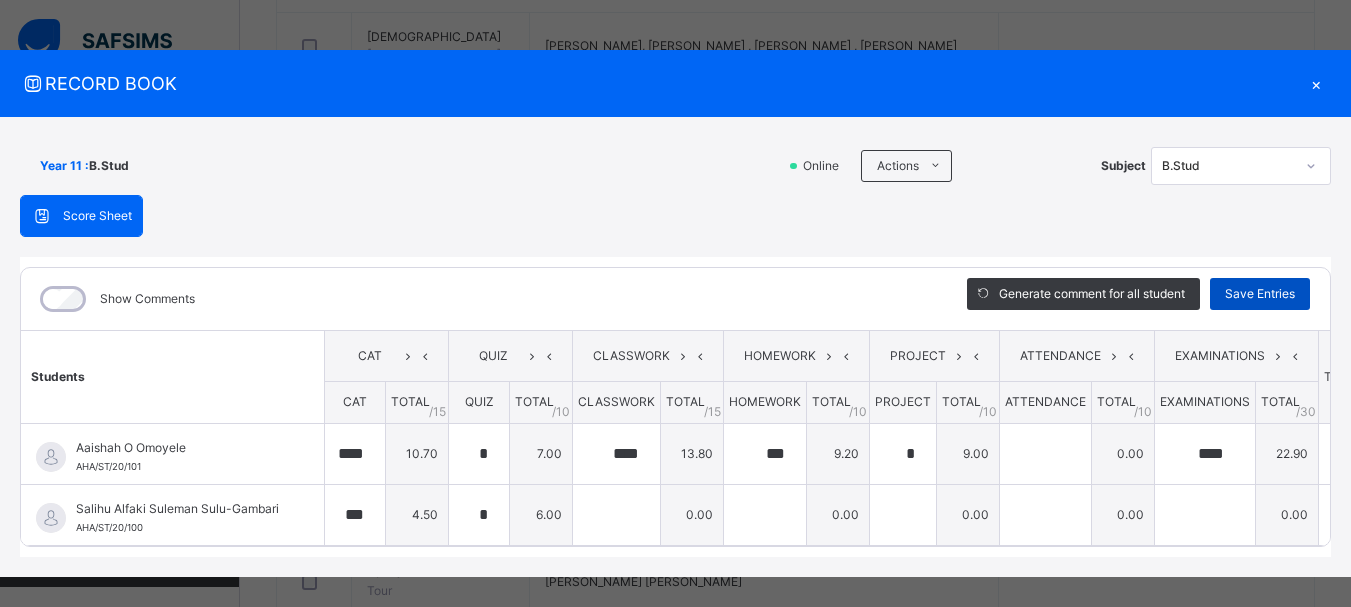 click on "Save Entries" at bounding box center [1260, 294] 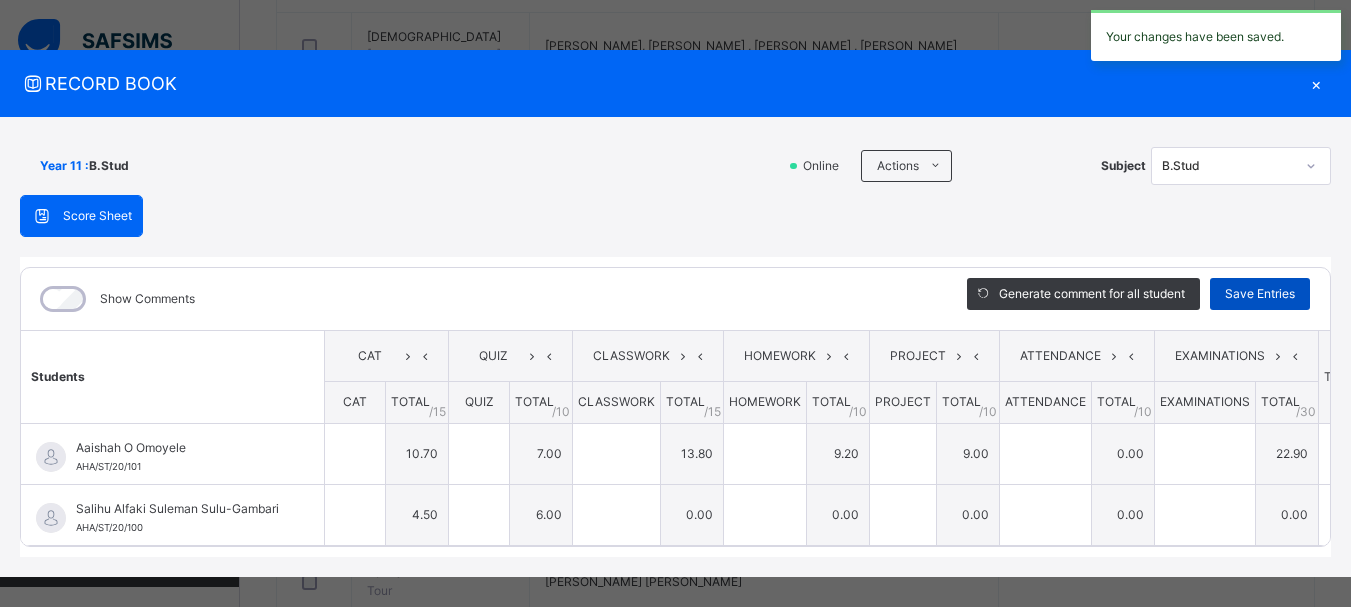 type on "****" 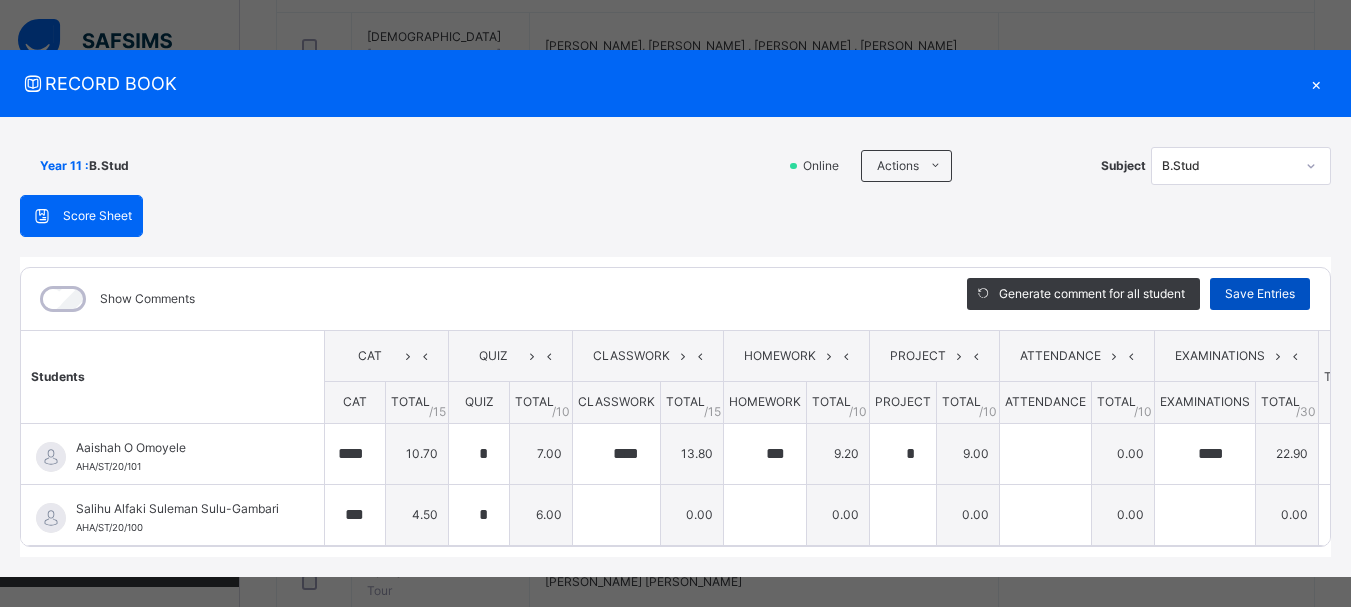 click on "Save Entries" at bounding box center [1260, 294] 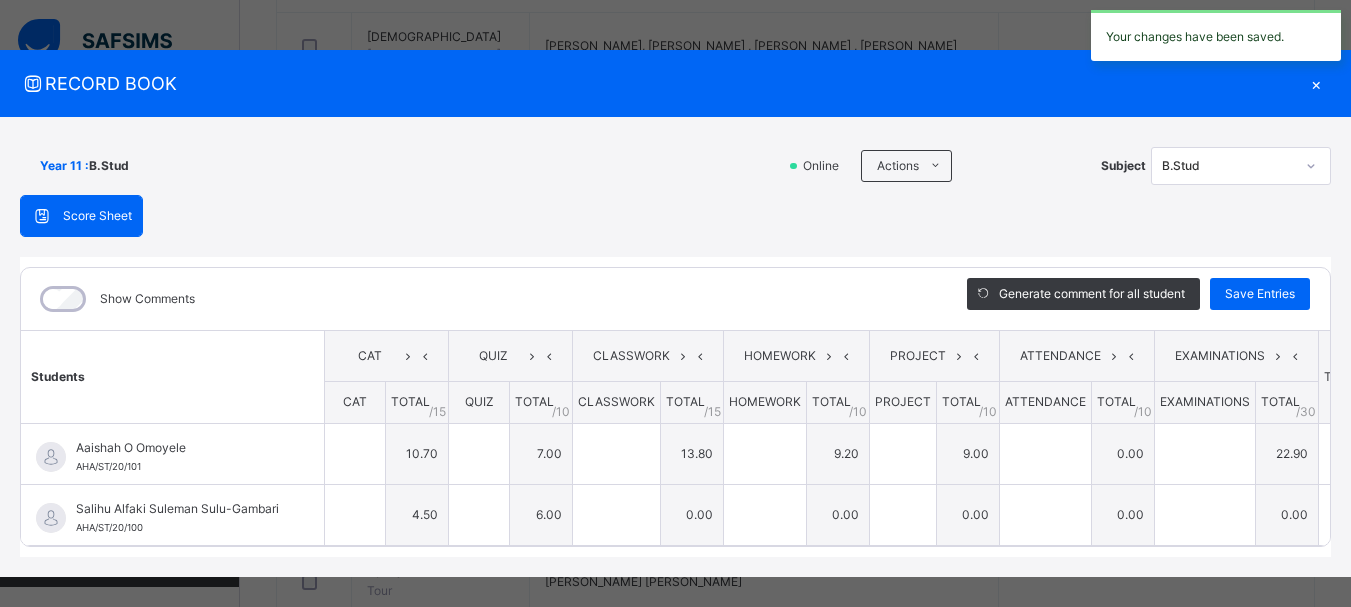 type on "****" 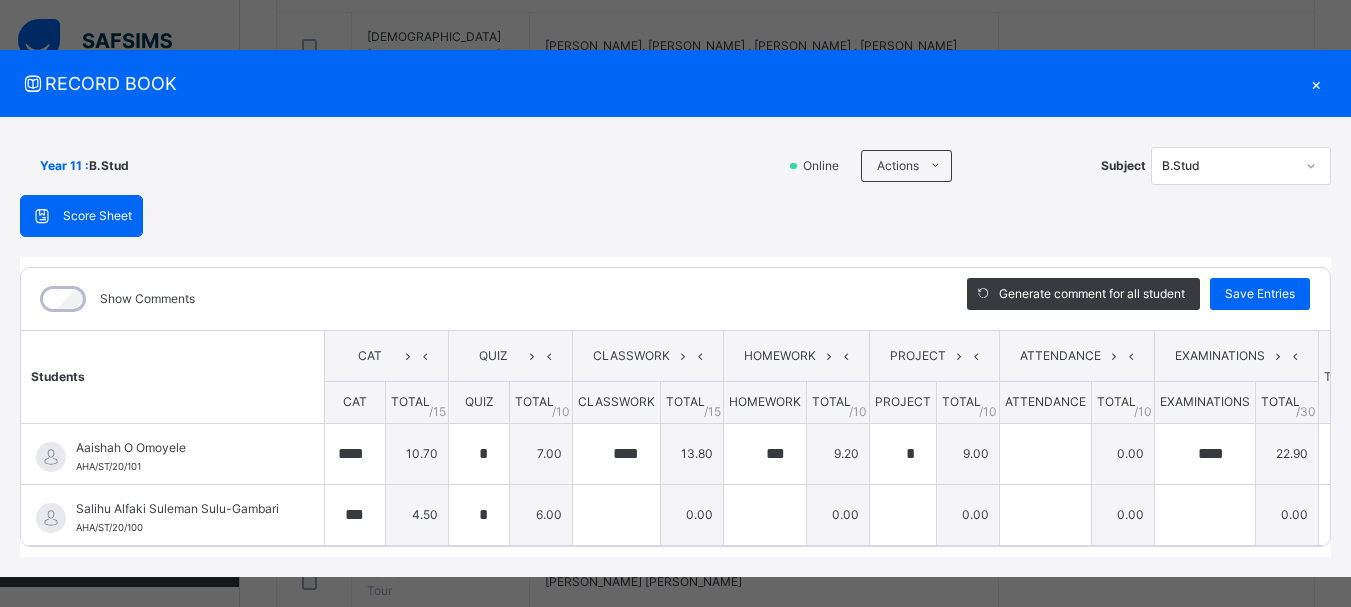 click on "×" at bounding box center [1316, 83] 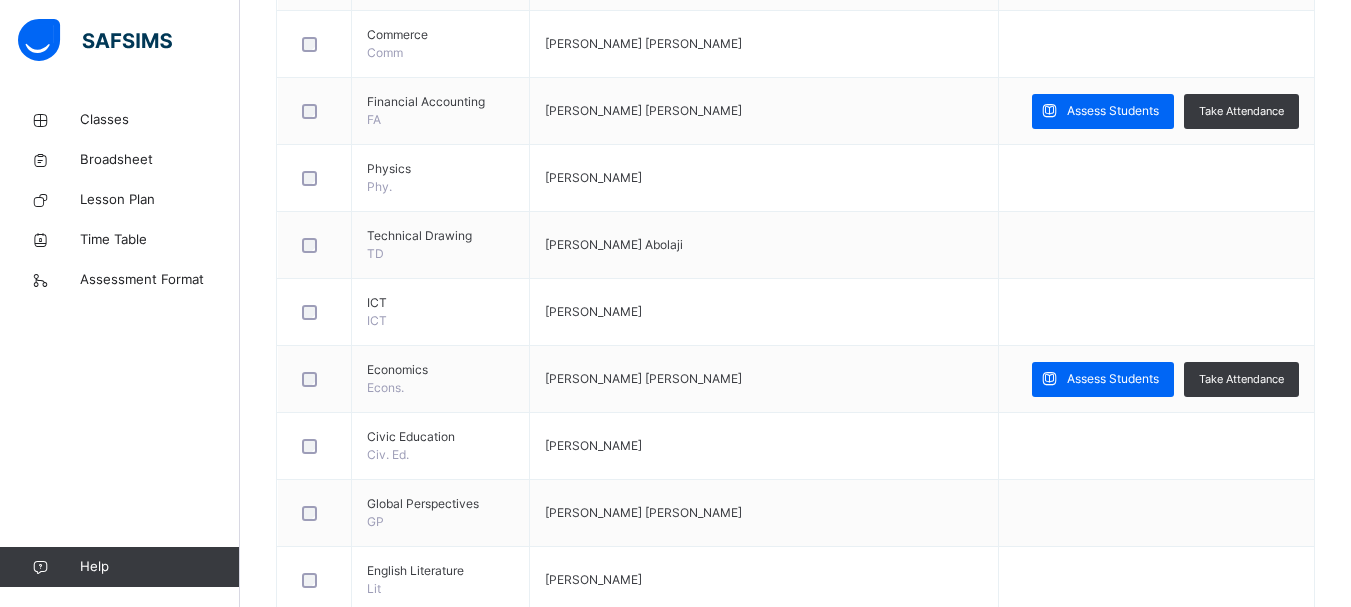 scroll, scrollTop: 1640, scrollLeft: 0, axis: vertical 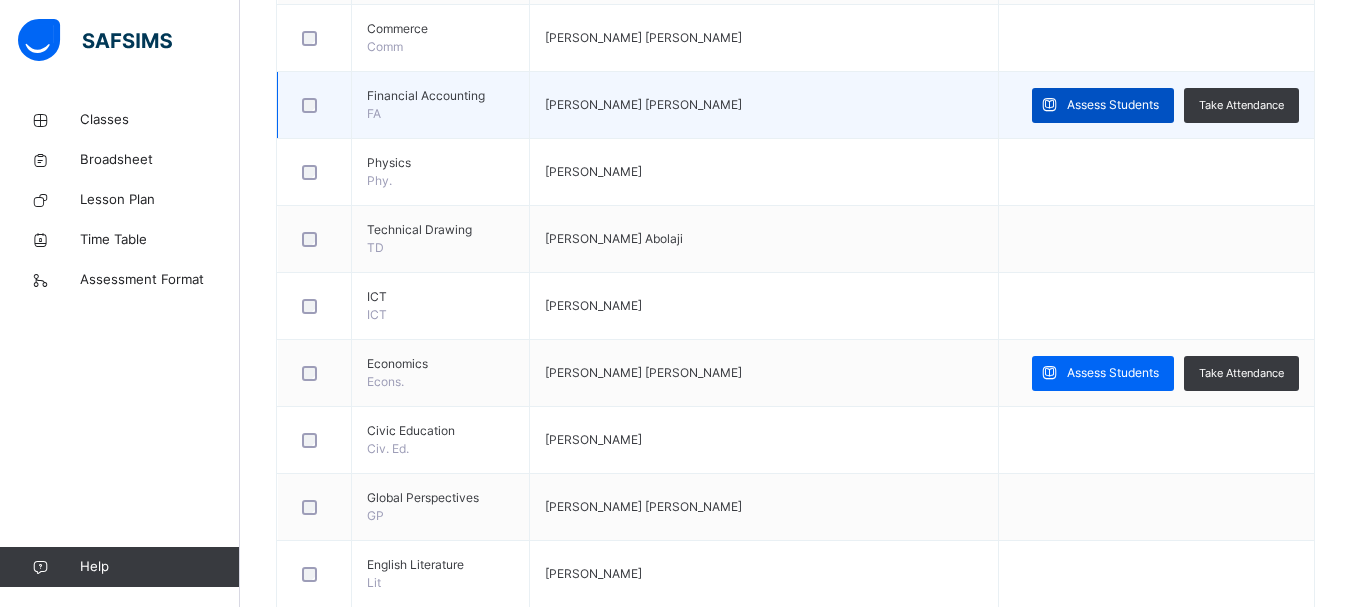 click on "Assess Students" at bounding box center (1103, 105) 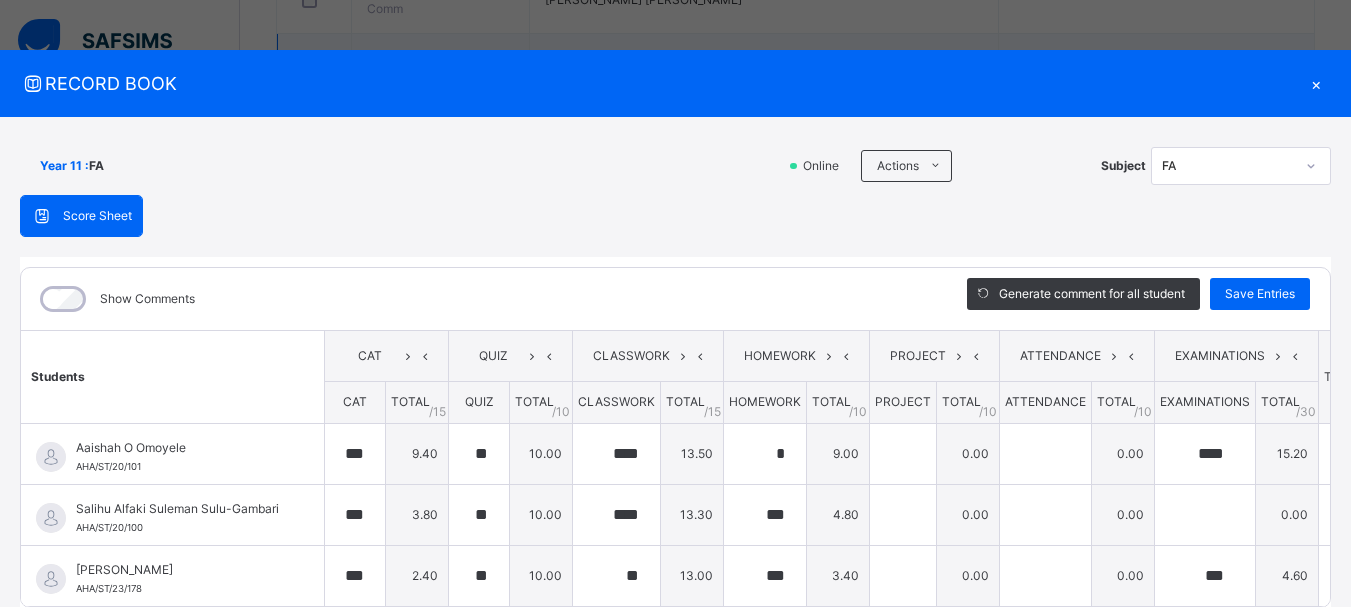scroll, scrollTop: 1680, scrollLeft: 0, axis: vertical 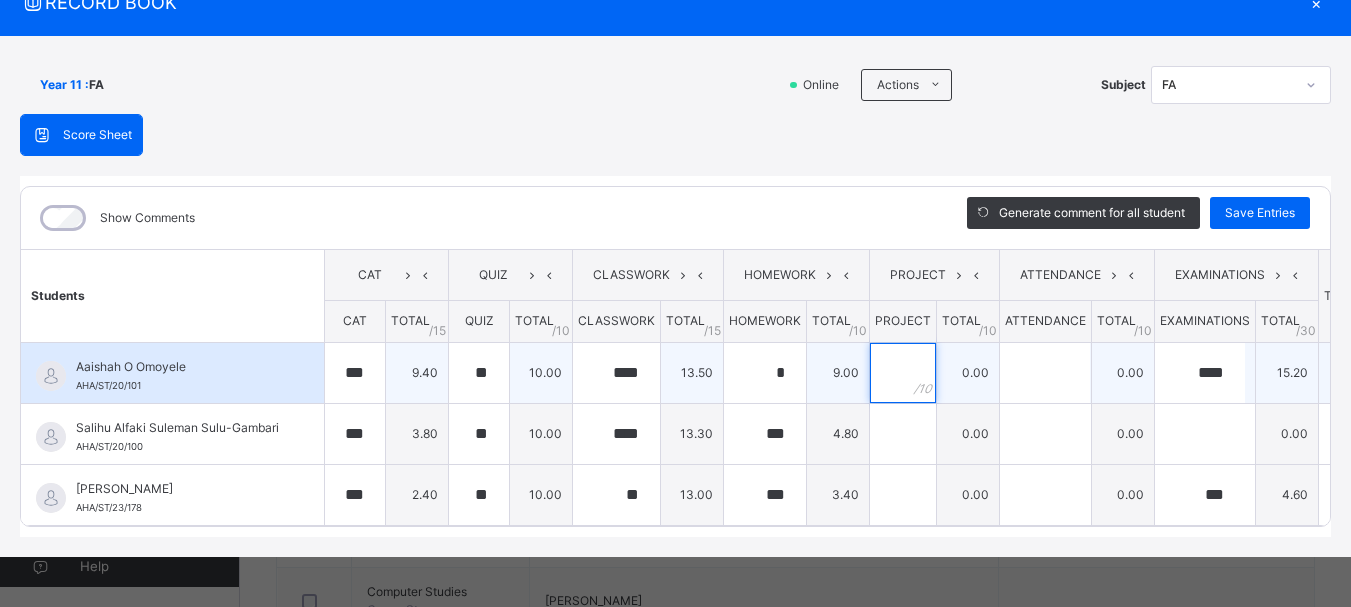 click at bounding box center [903, 373] 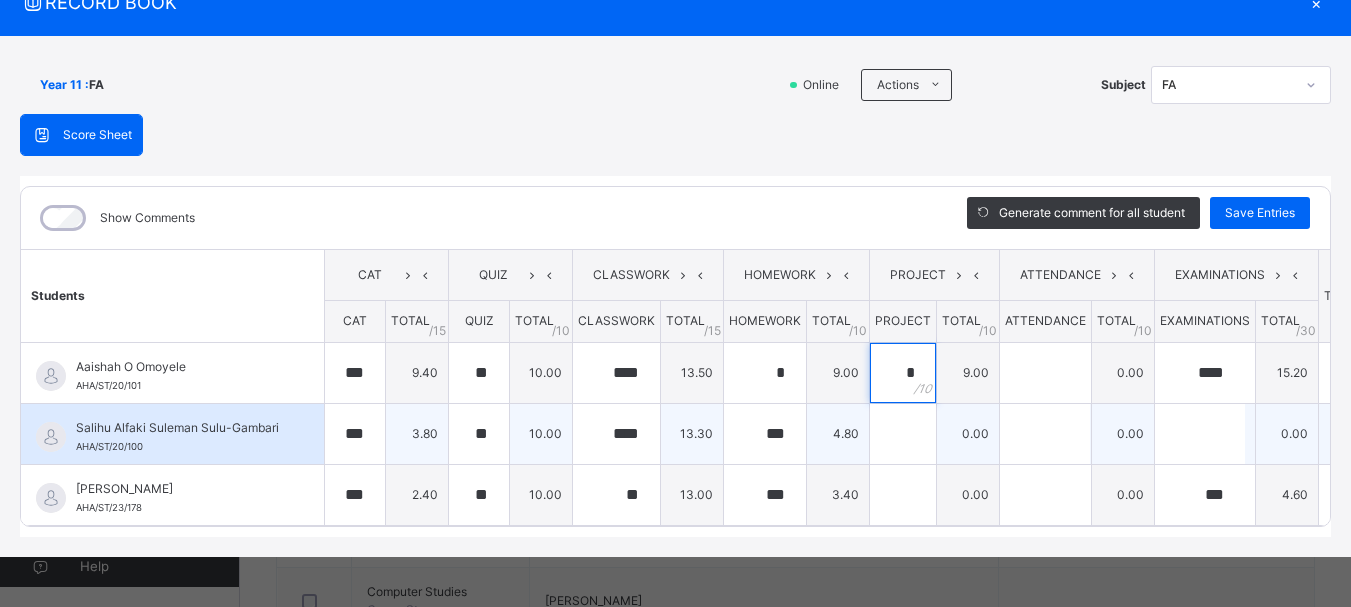 type on "*" 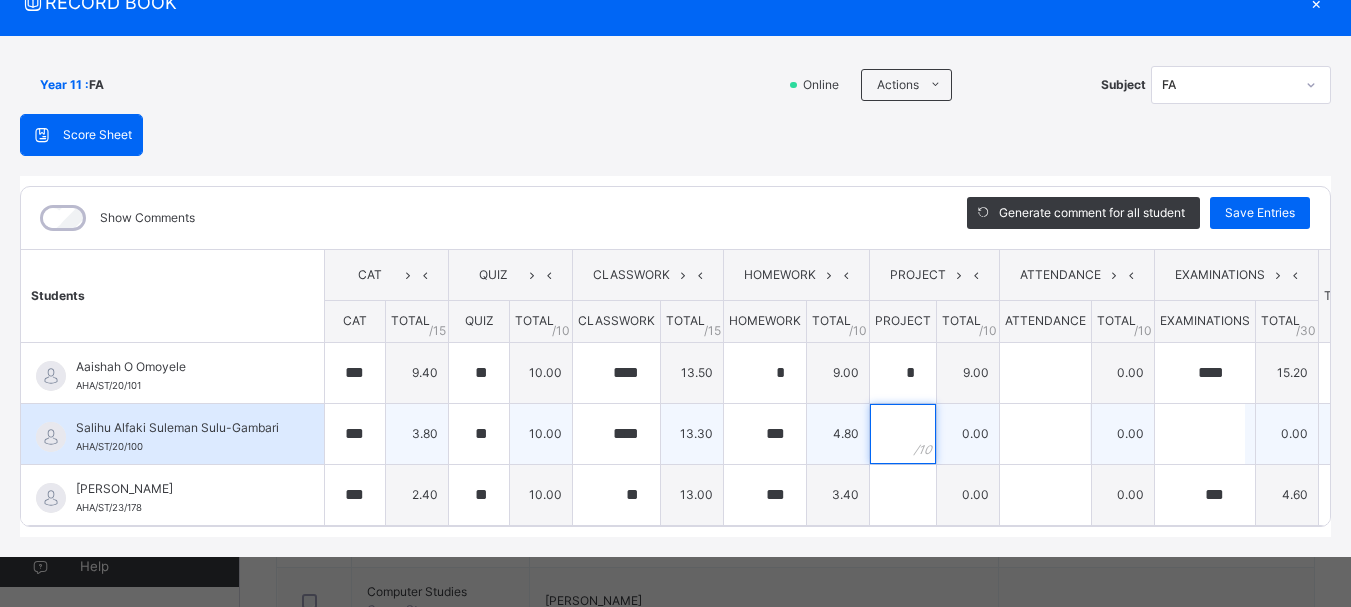 click at bounding box center [903, 434] 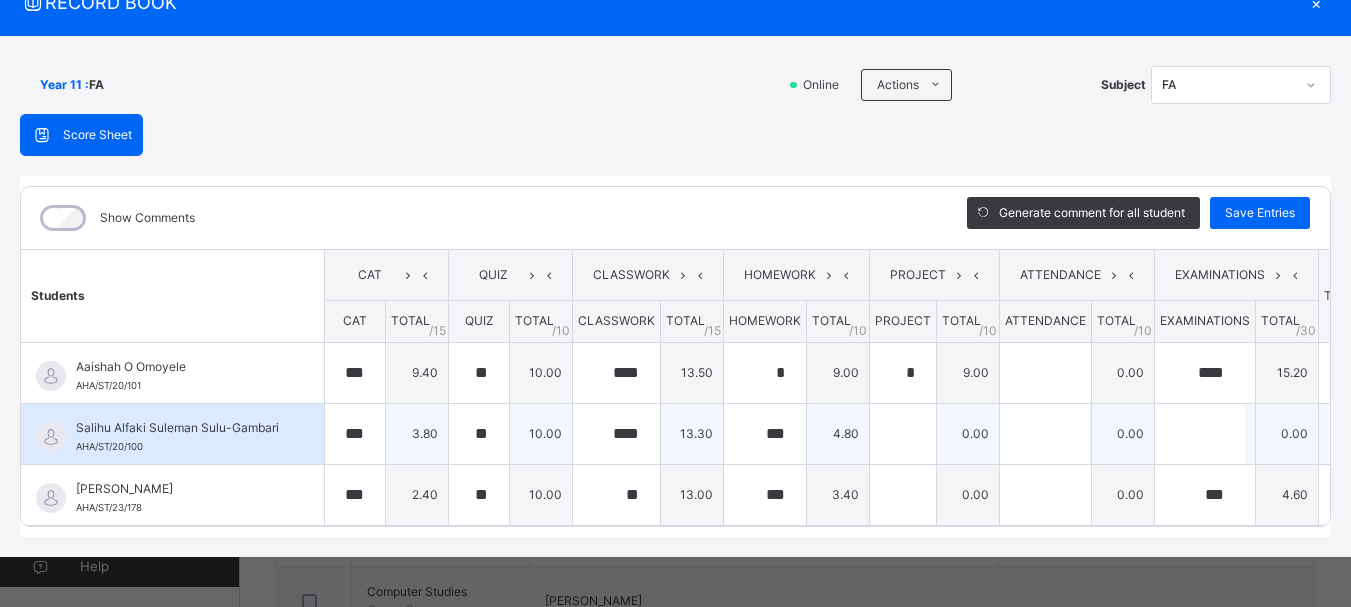 click at bounding box center [903, 434] 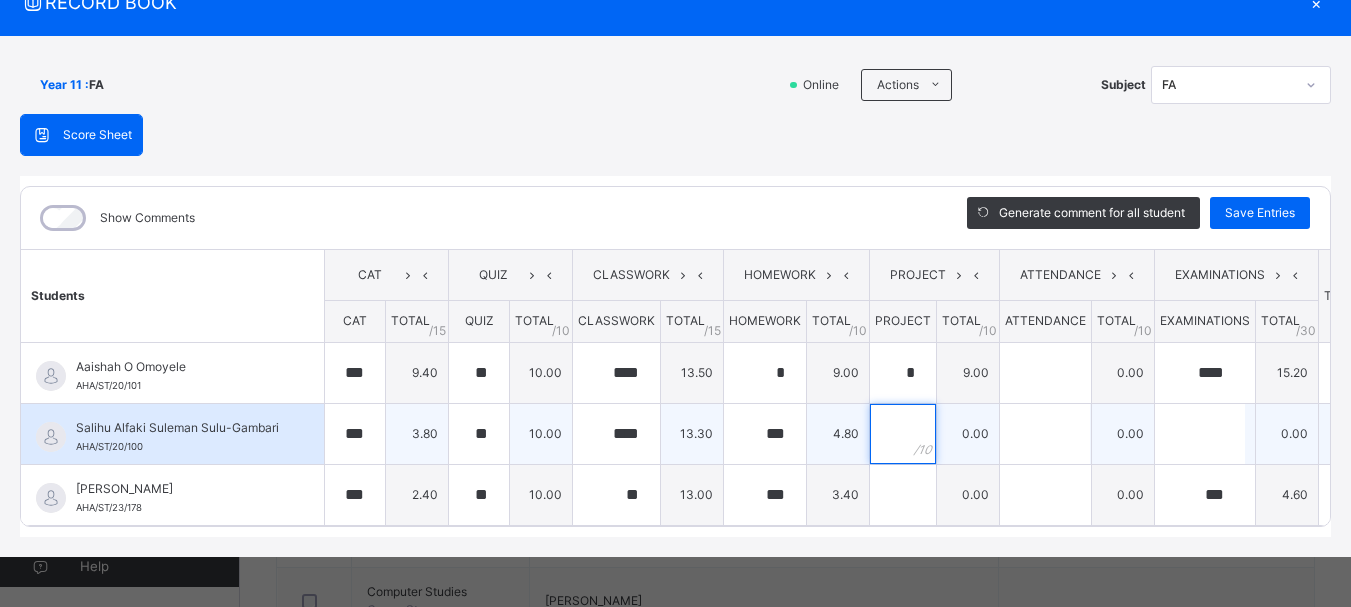 click at bounding box center [903, 434] 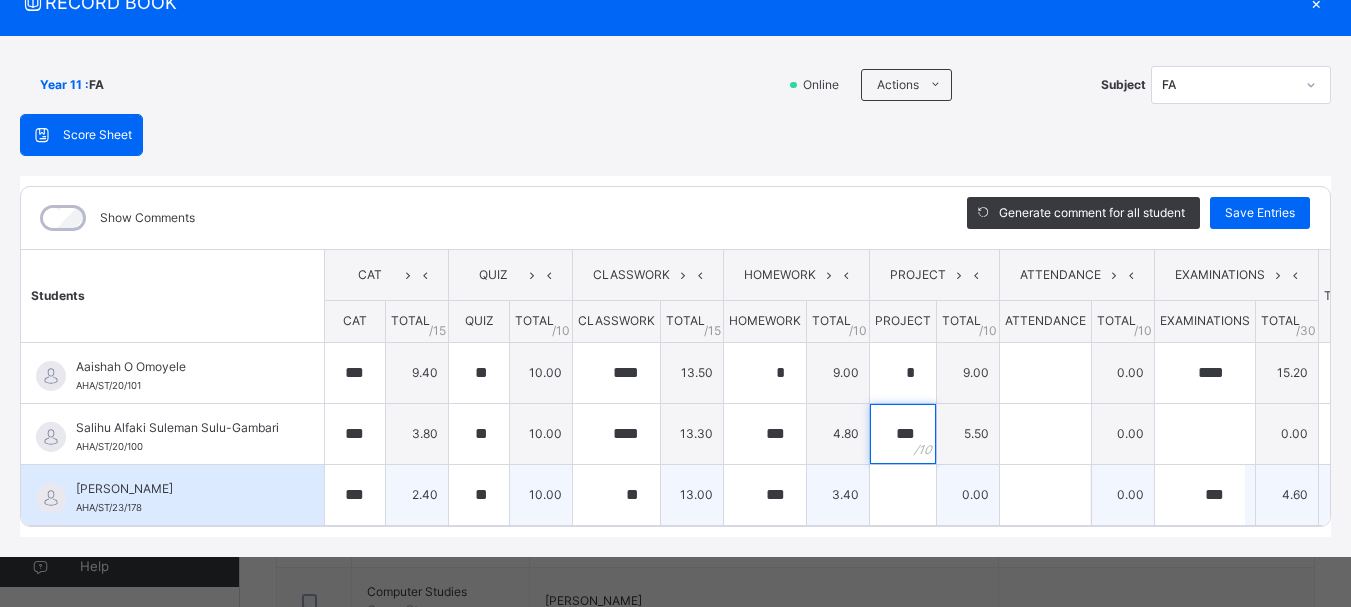 type on "***" 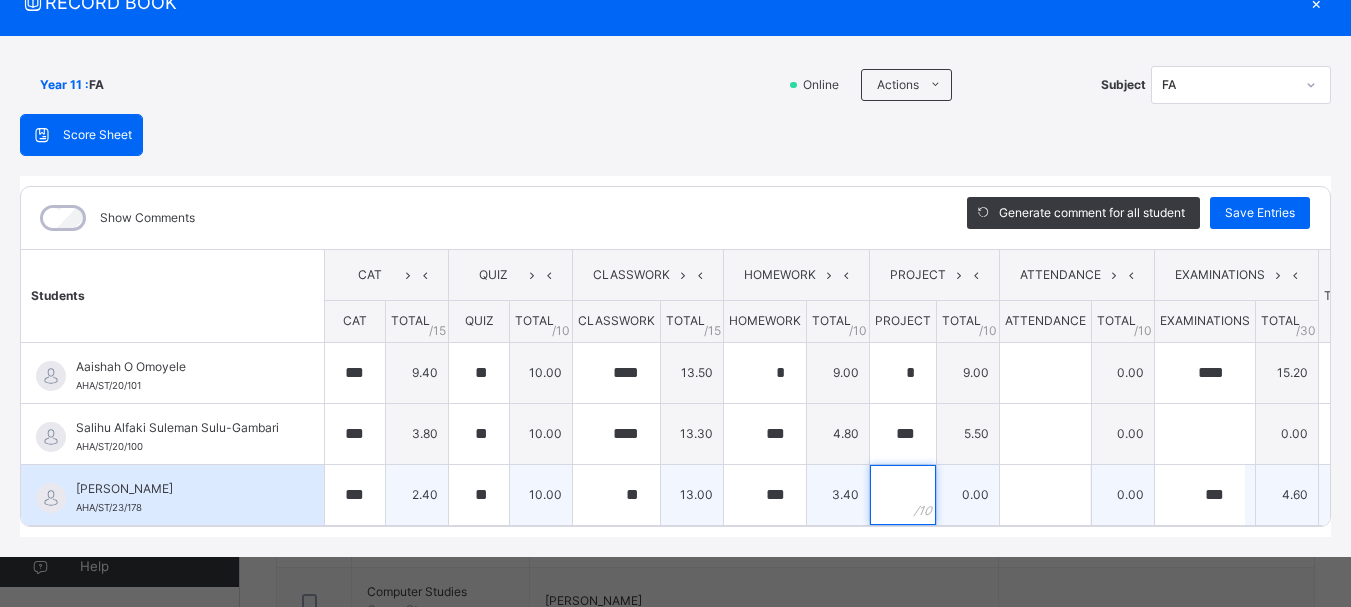 click at bounding box center [903, 495] 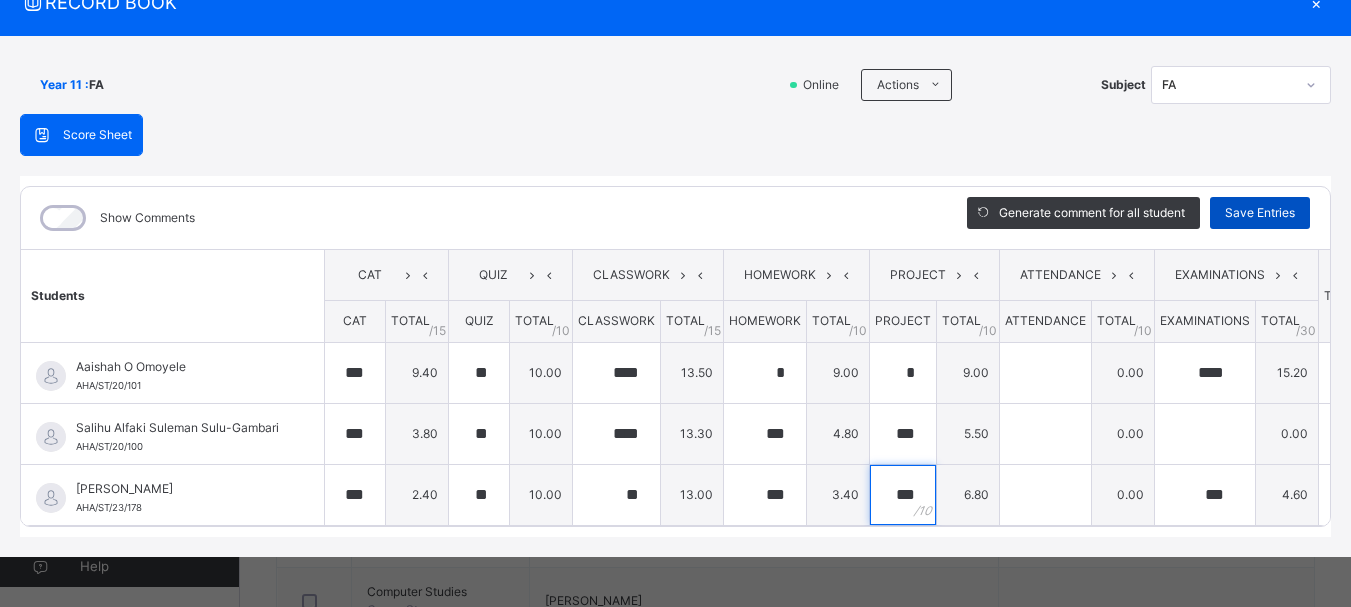 type on "***" 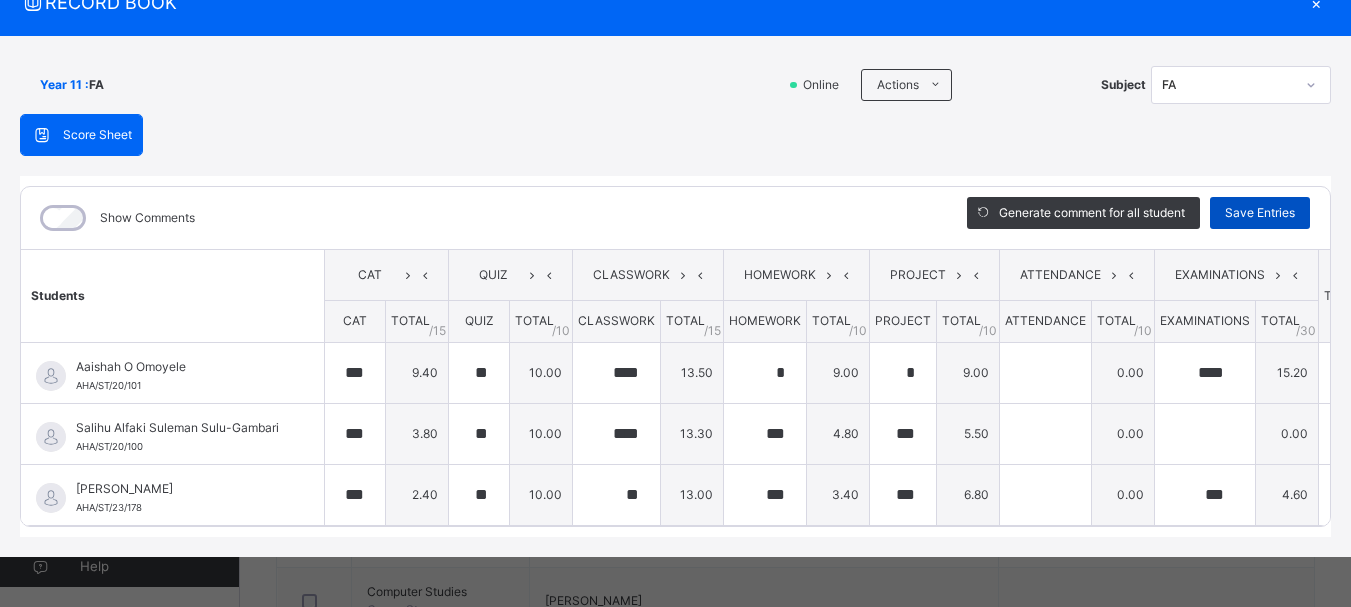 click on "Save Entries" at bounding box center (1260, 213) 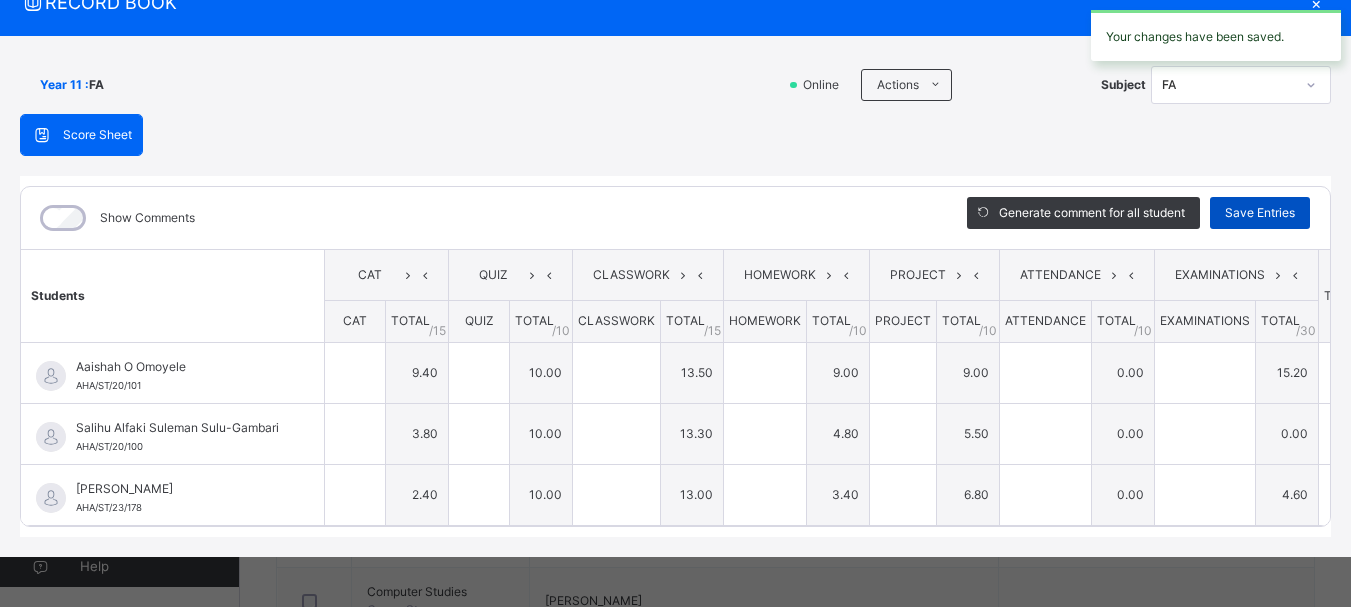 type on "***" 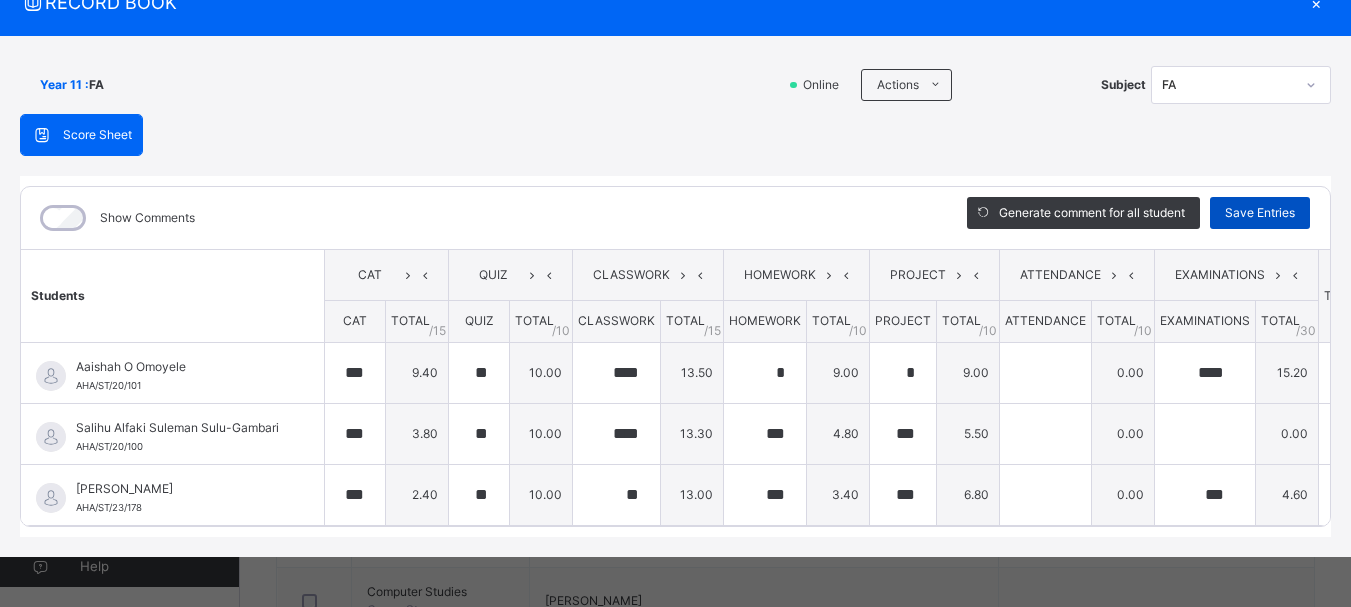 click on "Save Entries" at bounding box center [1260, 213] 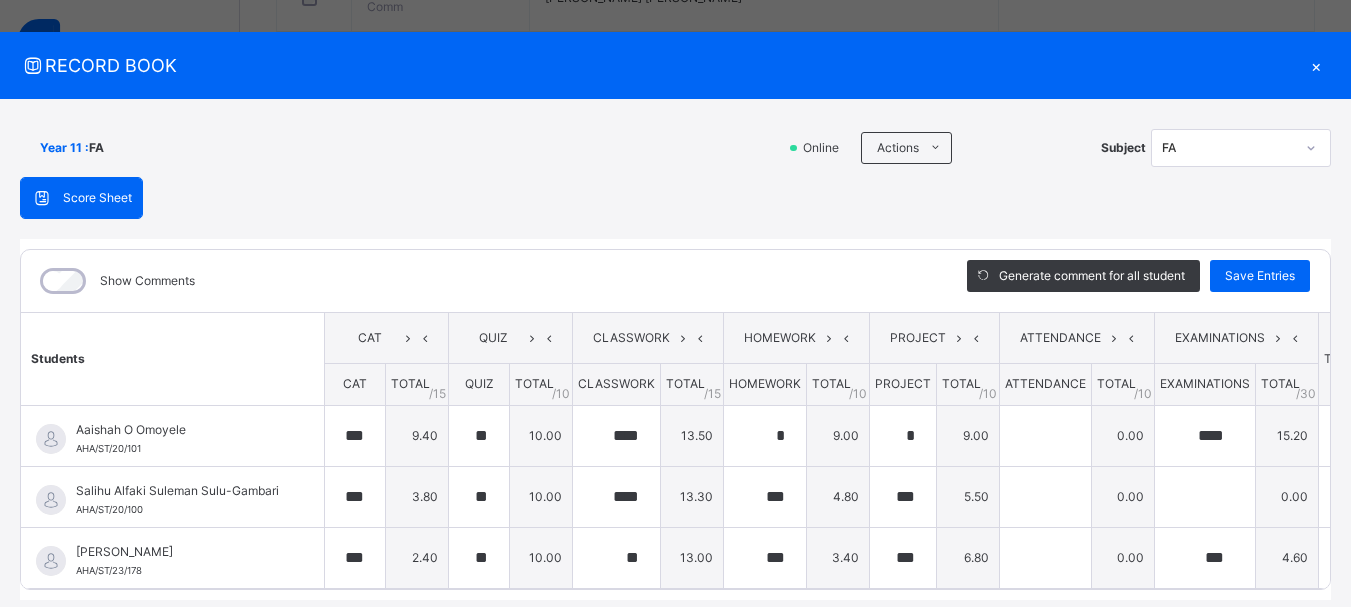 scroll, scrollTop: 16, scrollLeft: 0, axis: vertical 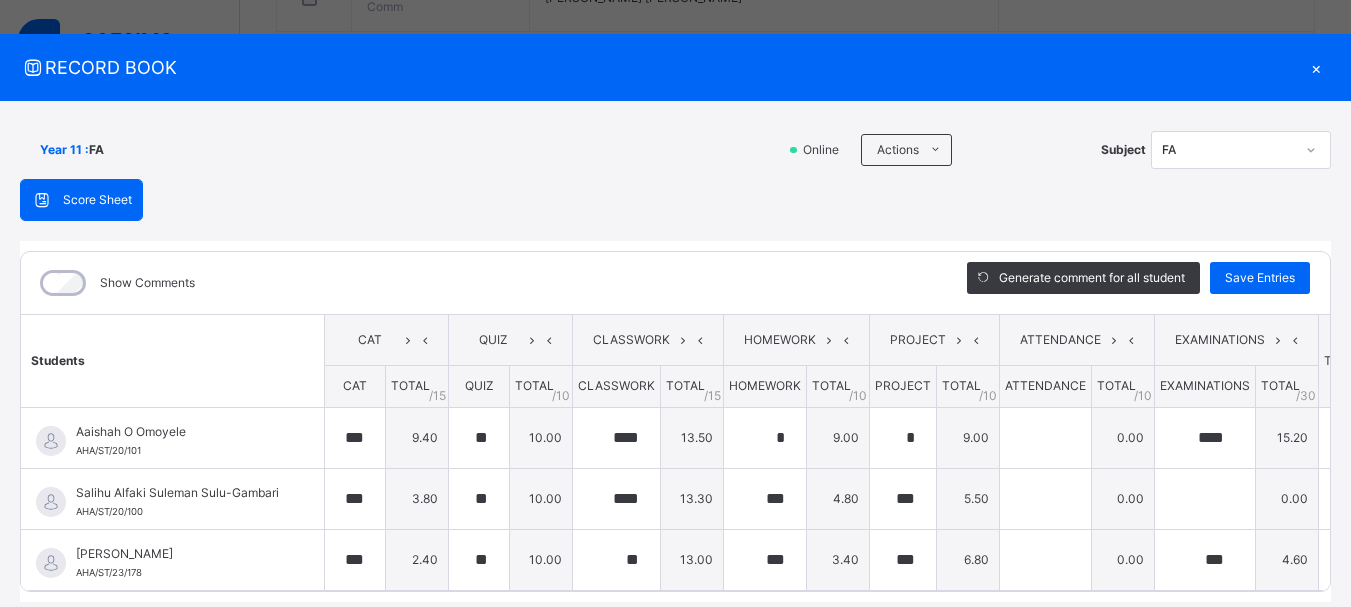 click on "×" at bounding box center (1316, 67) 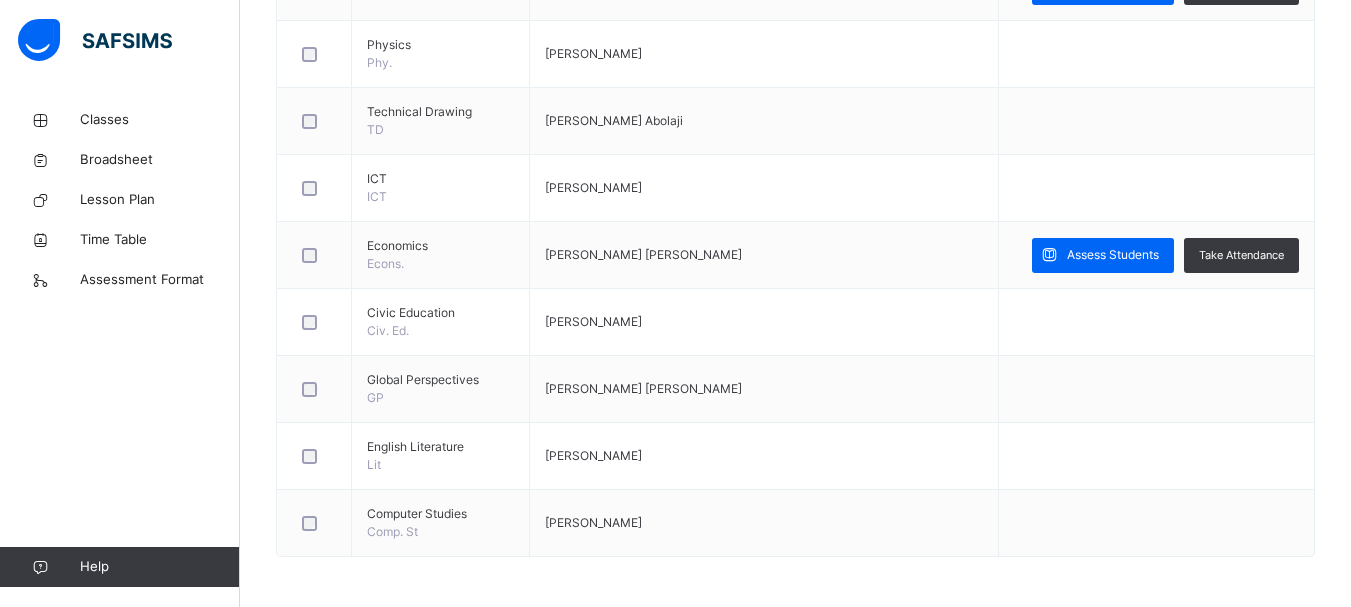 scroll, scrollTop: 1764, scrollLeft: 0, axis: vertical 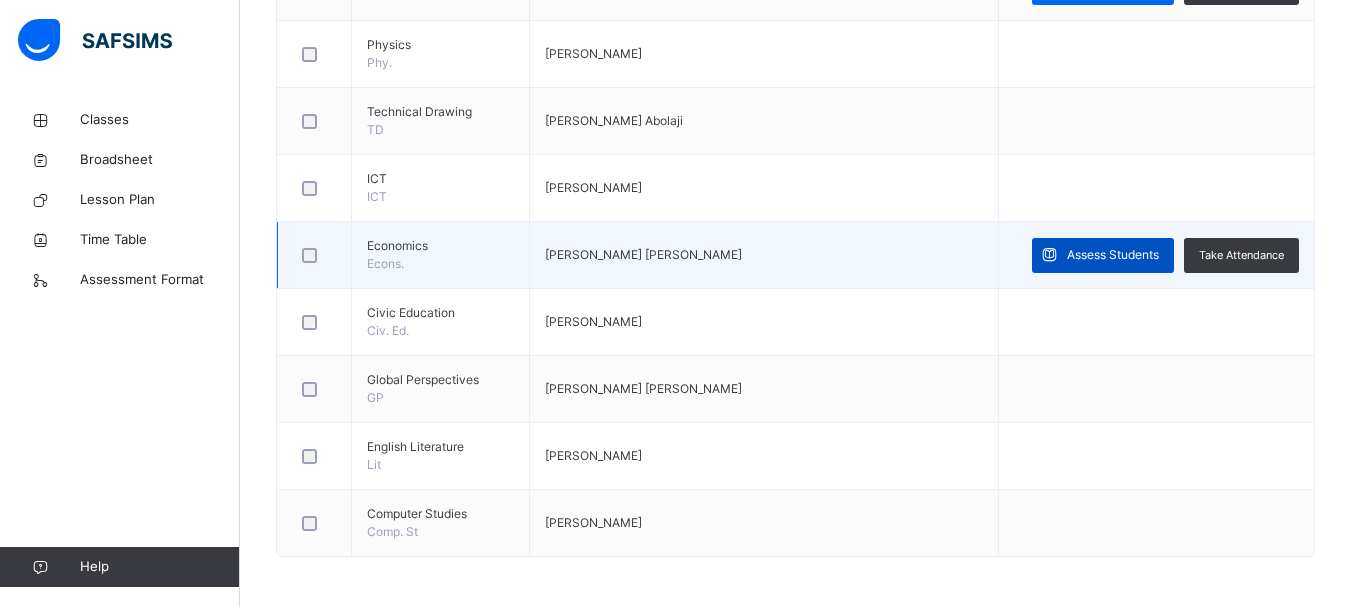 click on "Assess Students" at bounding box center [1113, 255] 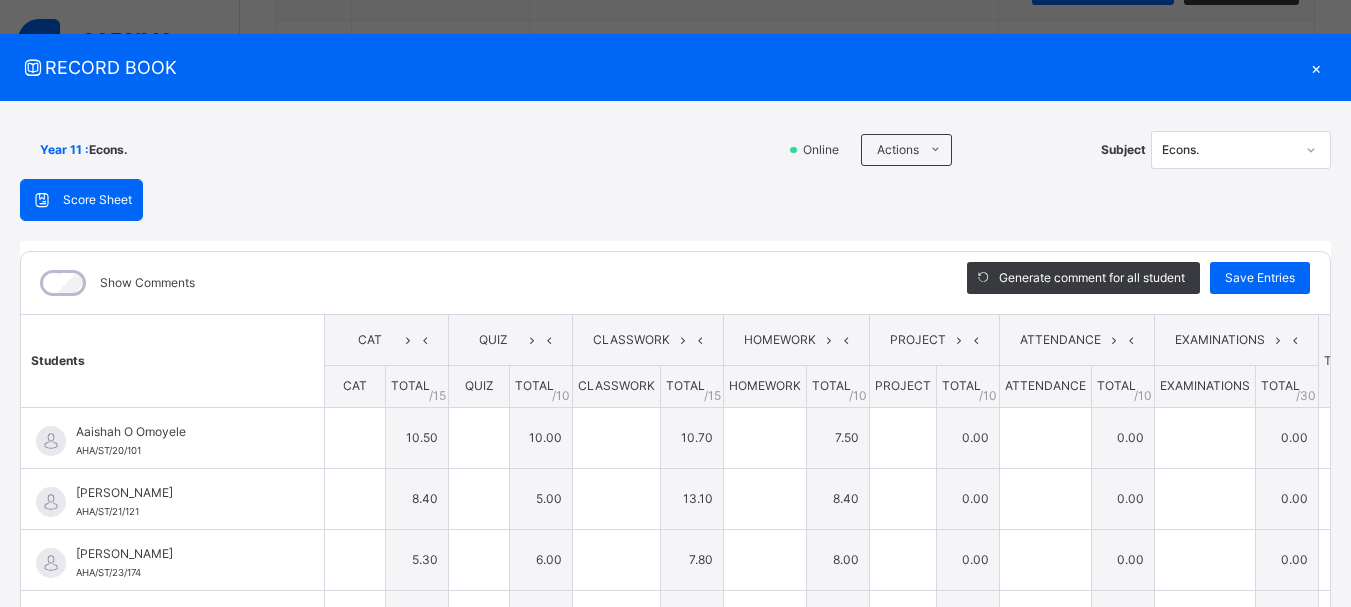 type on "****" 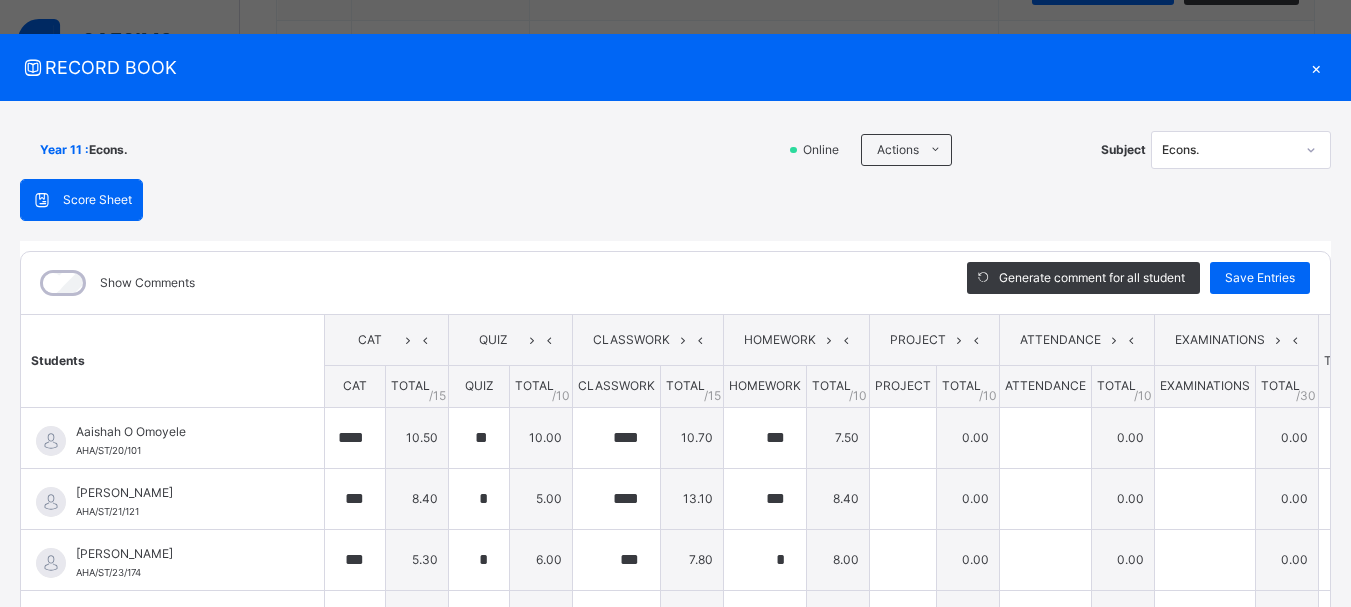 type on "****" 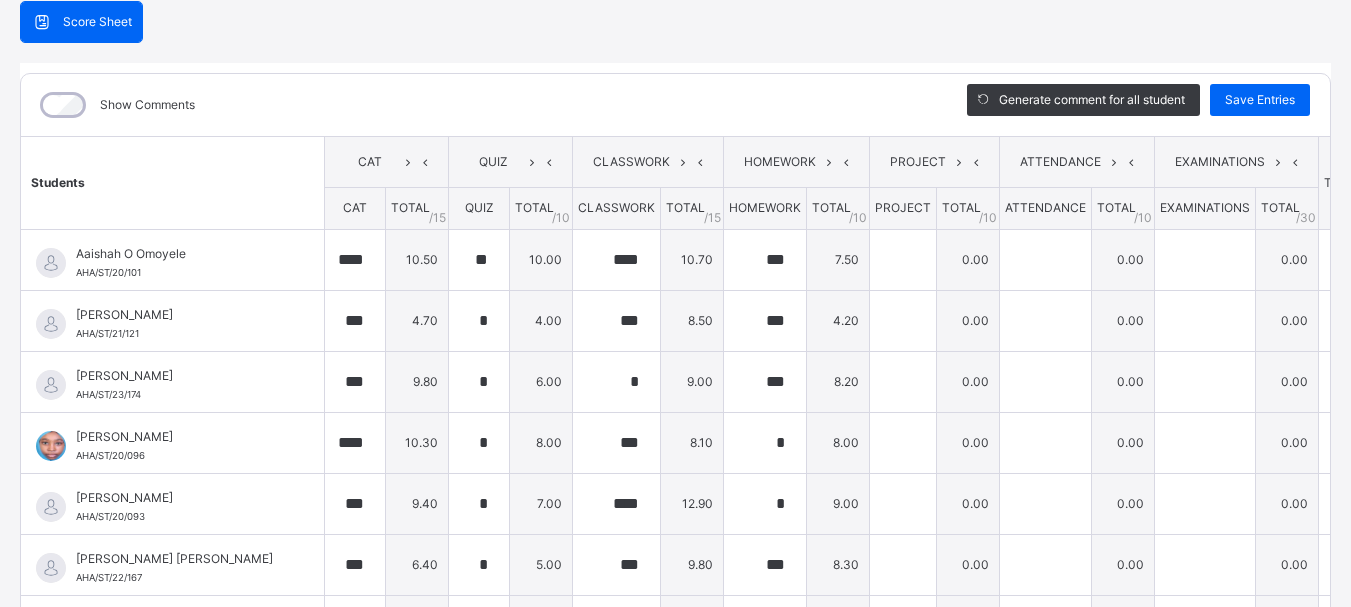 scroll, scrollTop: 211, scrollLeft: 0, axis: vertical 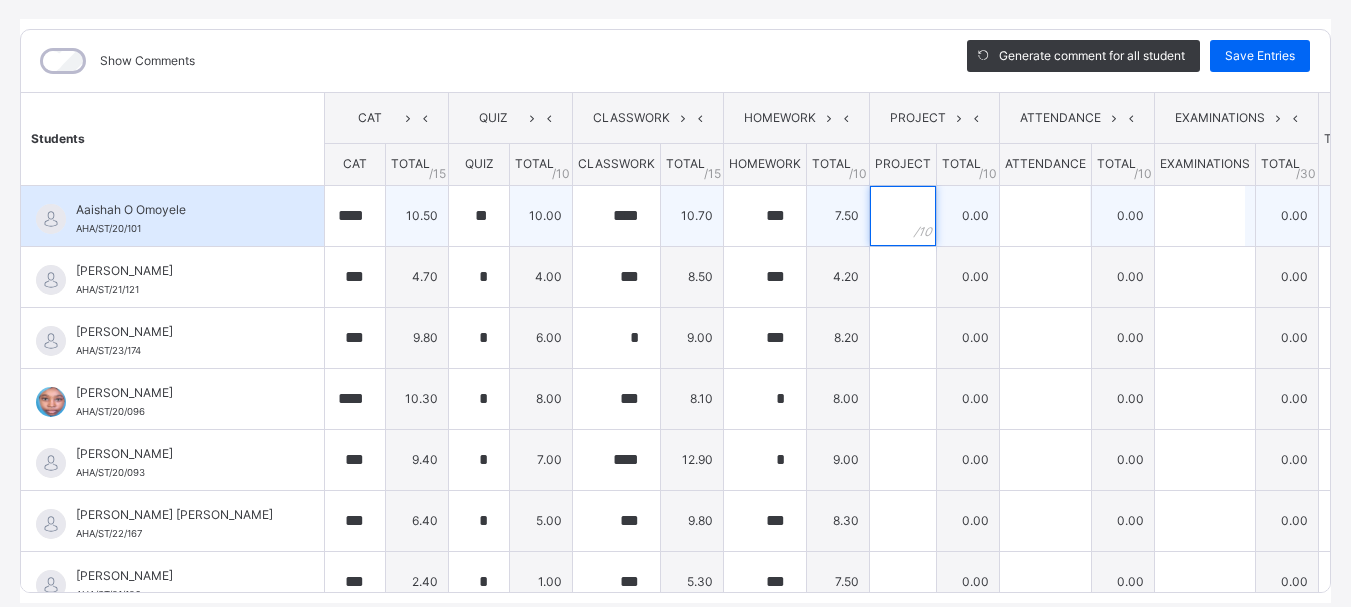 click at bounding box center (903, 216) 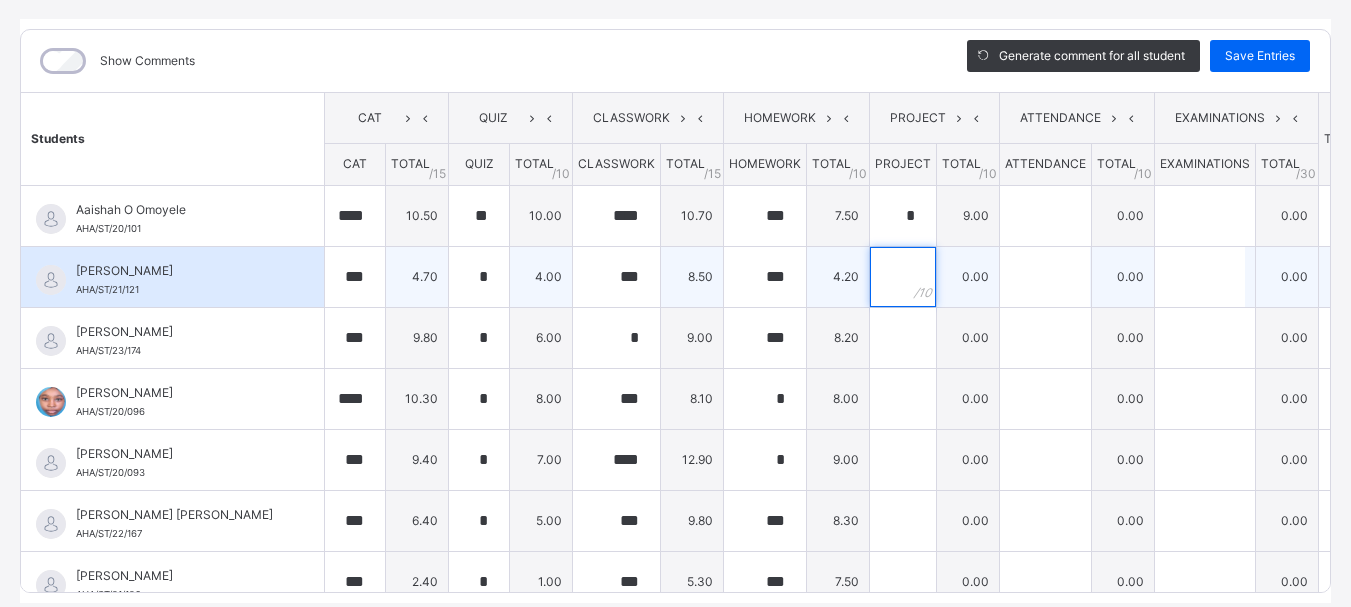 click at bounding box center [903, 277] 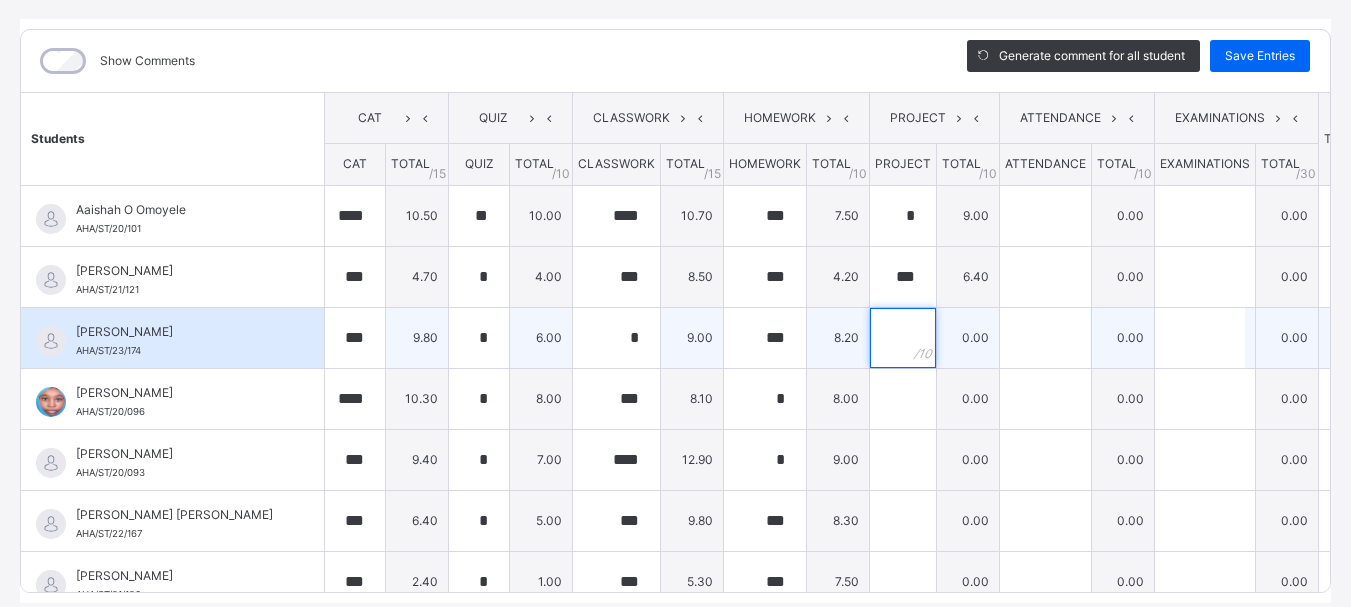 click at bounding box center (903, 338) 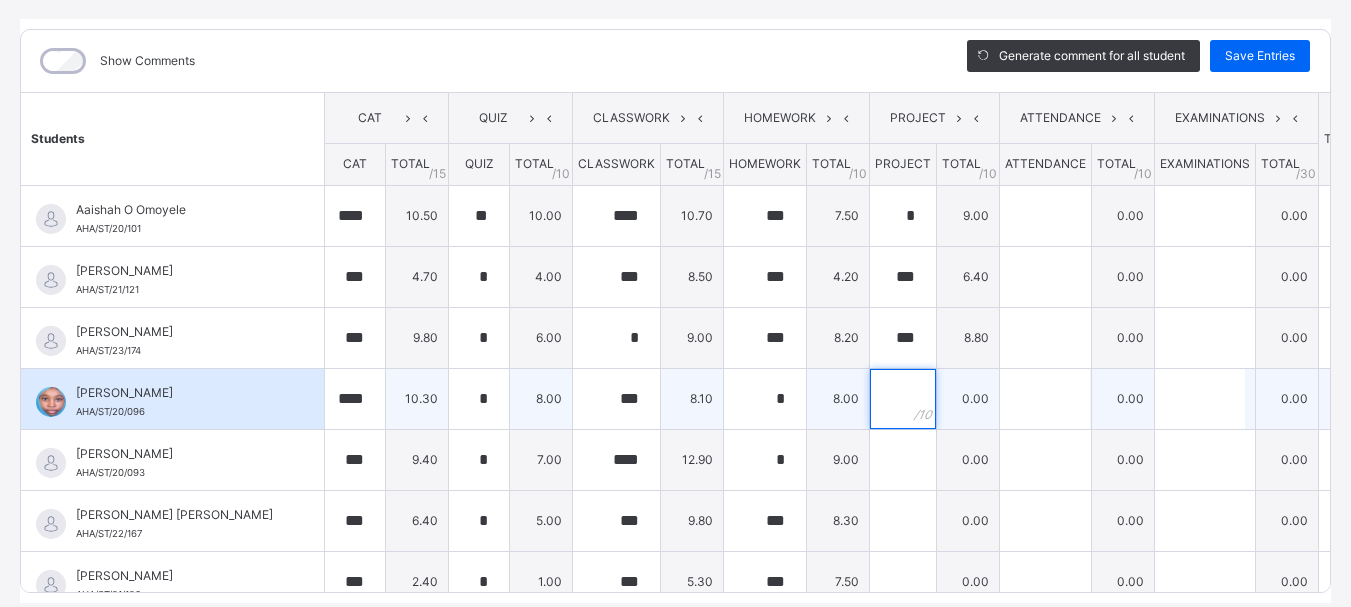click at bounding box center [903, 399] 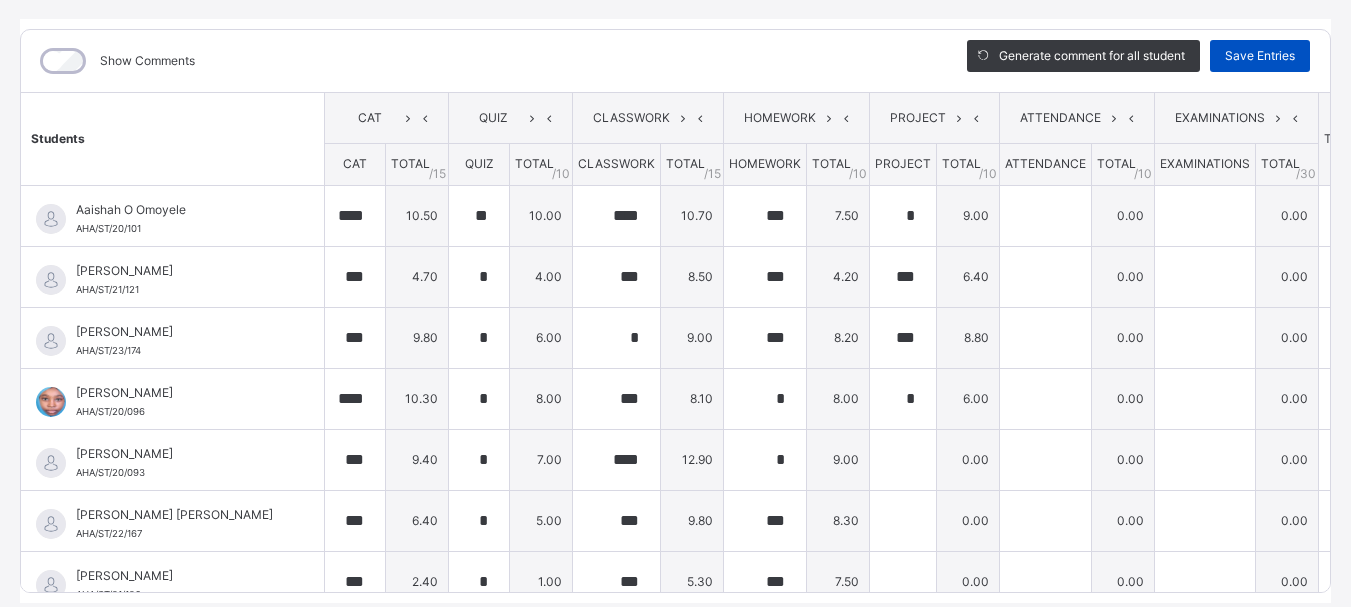 click on "Save Entries" at bounding box center [1260, 56] 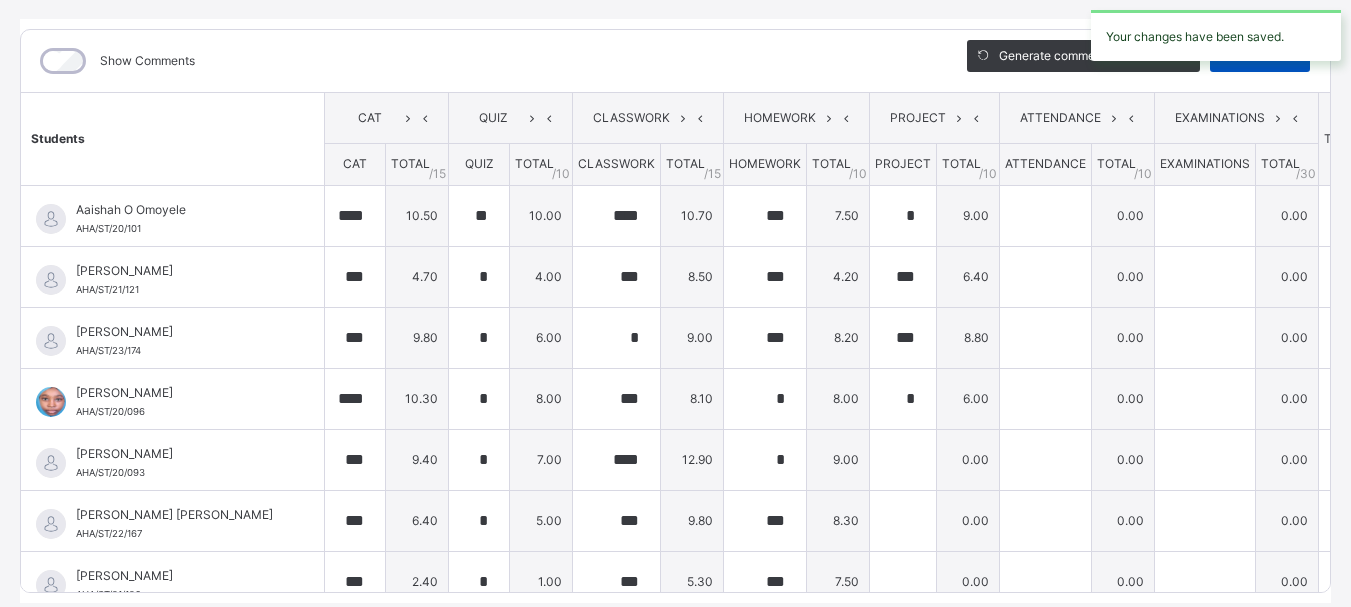 click on "Your changes have been saved." at bounding box center (1216, 35) 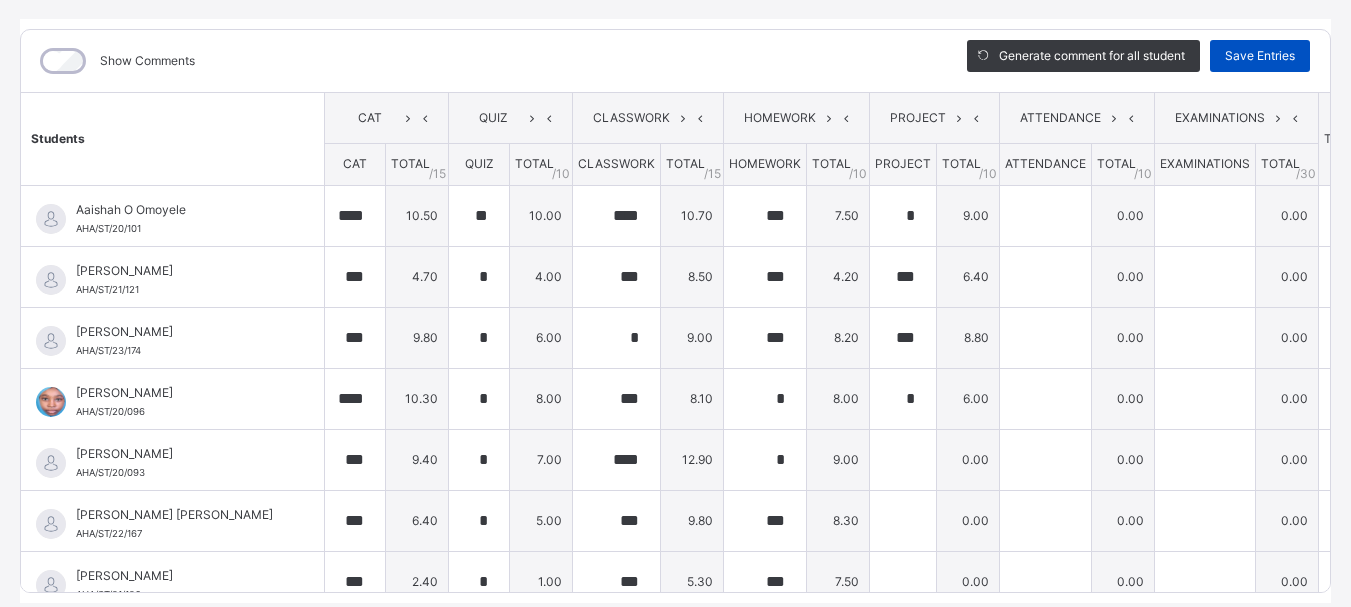 click on "Save Entries" at bounding box center [1260, 56] 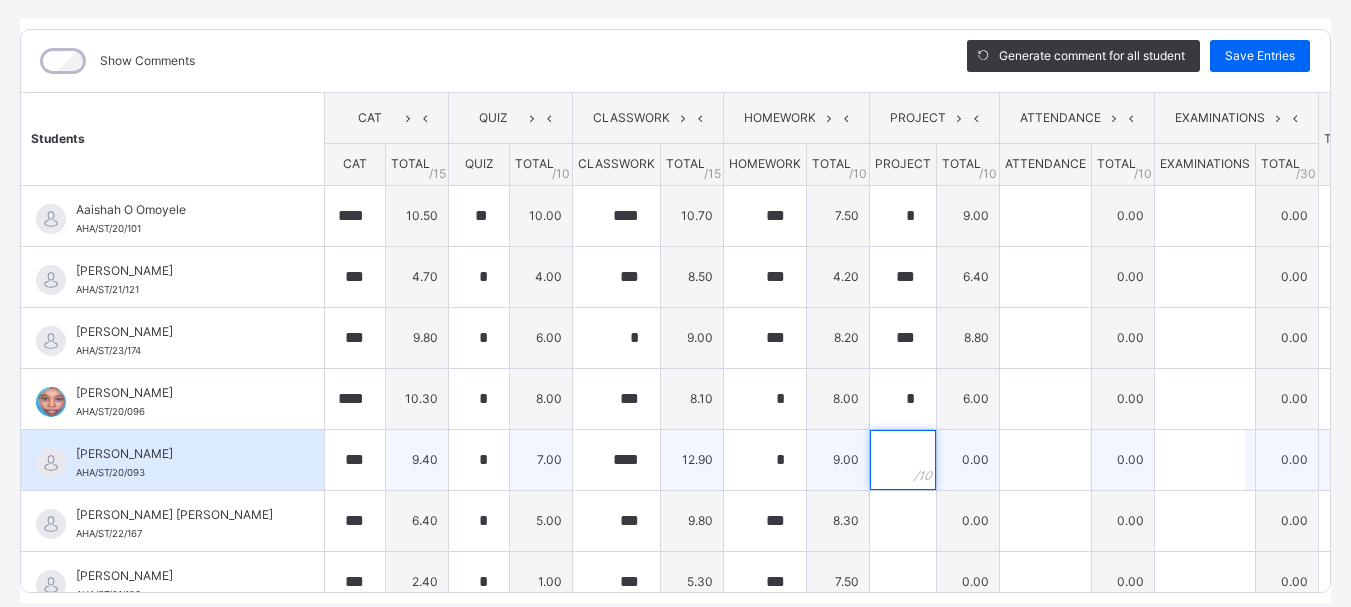 click at bounding box center (903, 460) 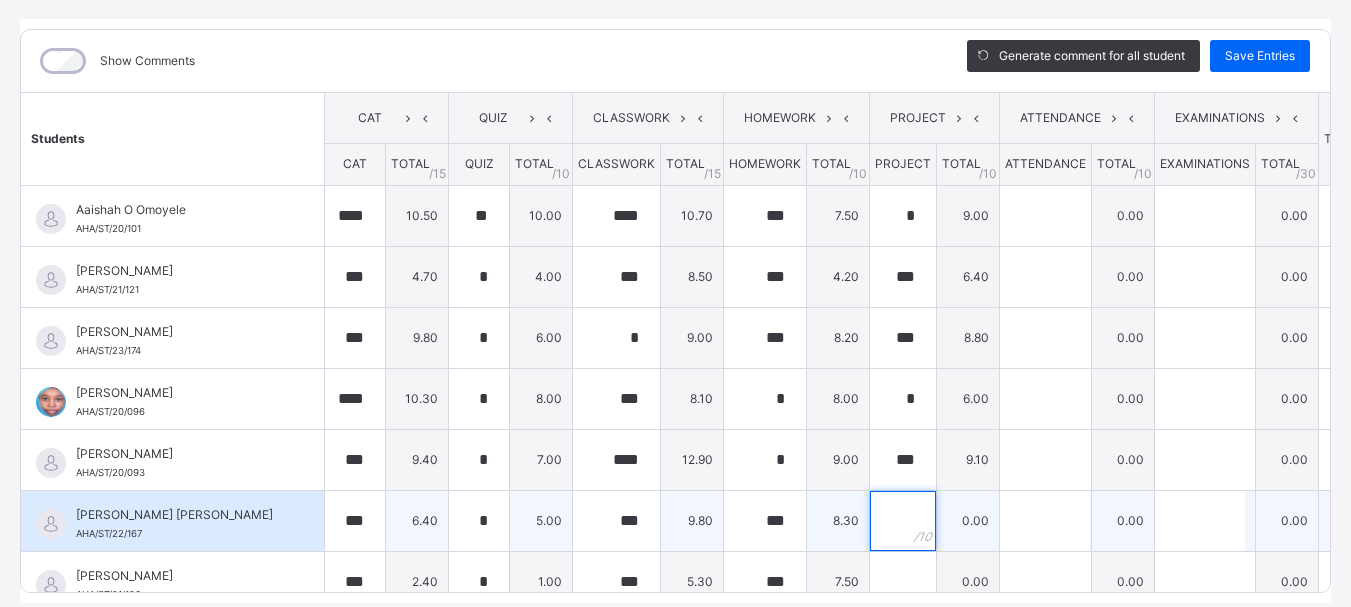 click at bounding box center [903, 521] 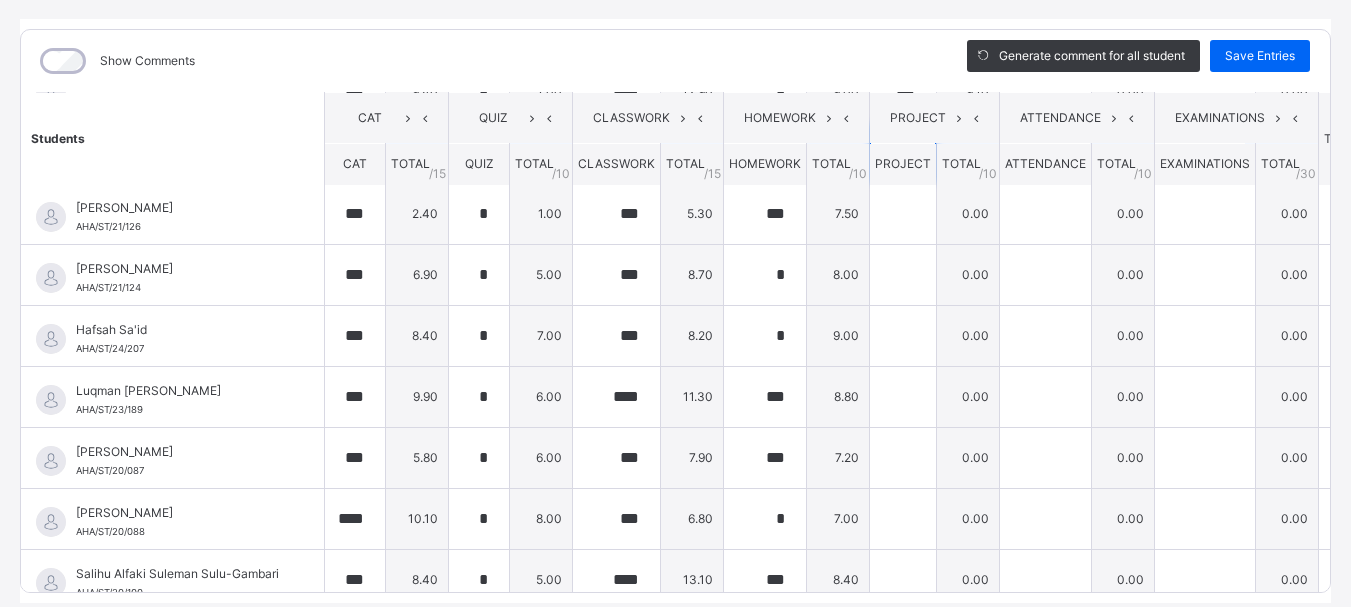 scroll, scrollTop: 369, scrollLeft: 0, axis: vertical 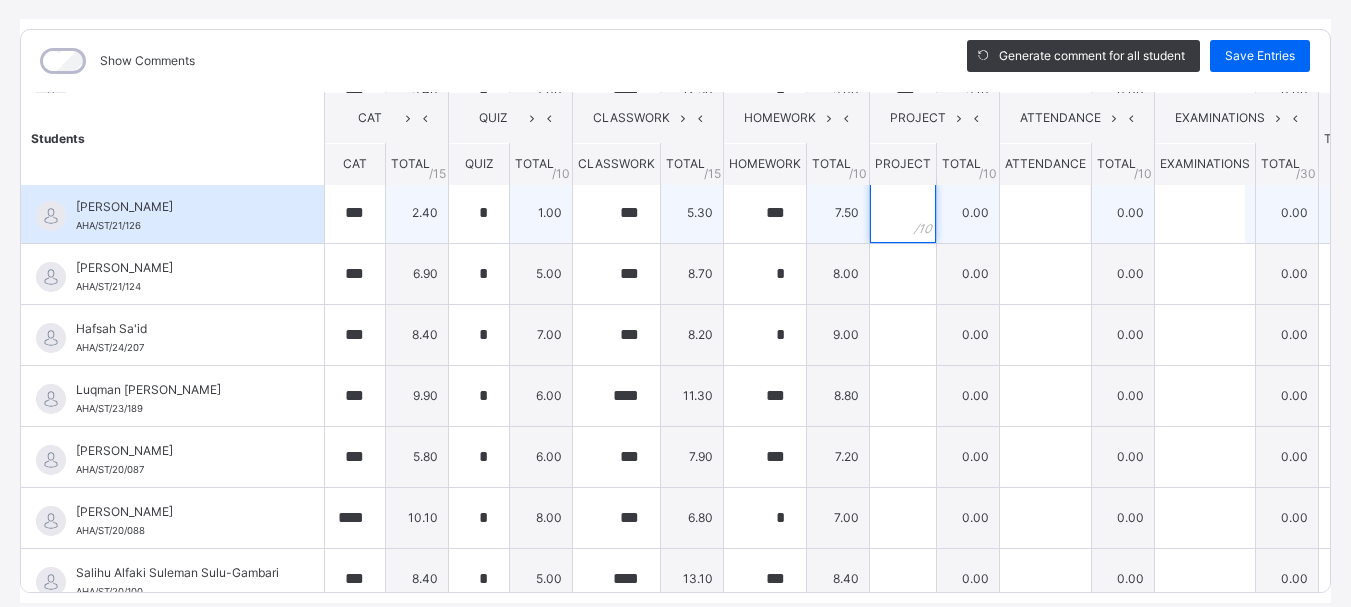 click at bounding box center [903, 213] 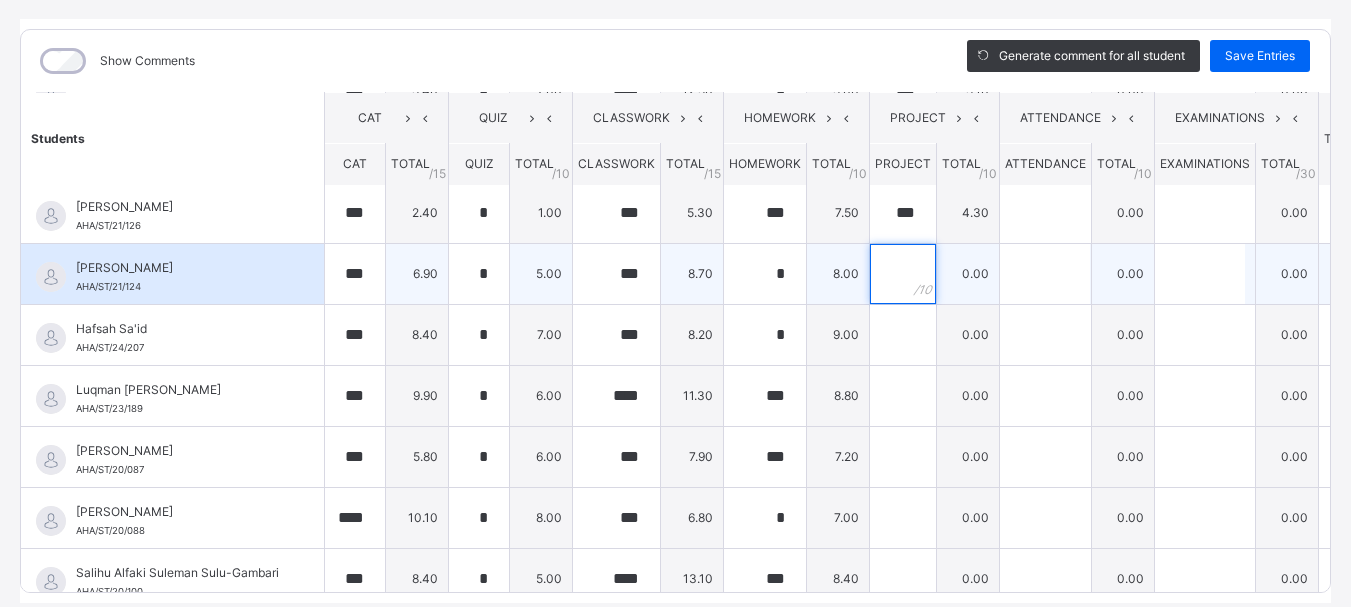 click at bounding box center (903, 274) 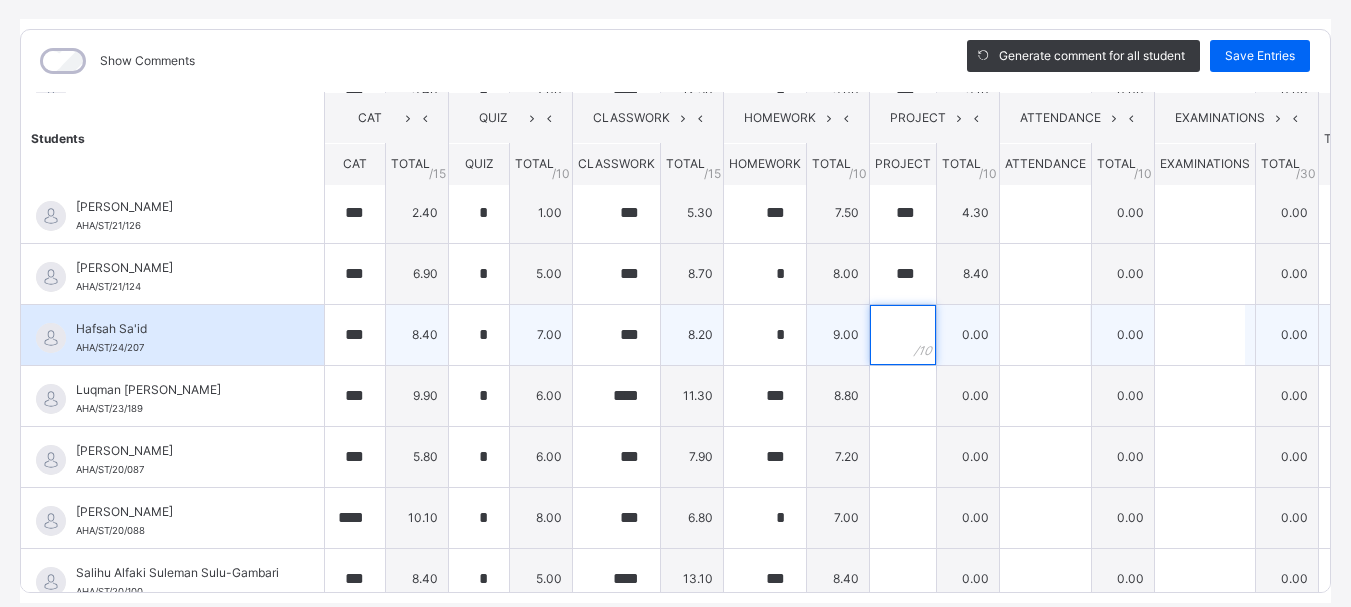 click at bounding box center [903, 335] 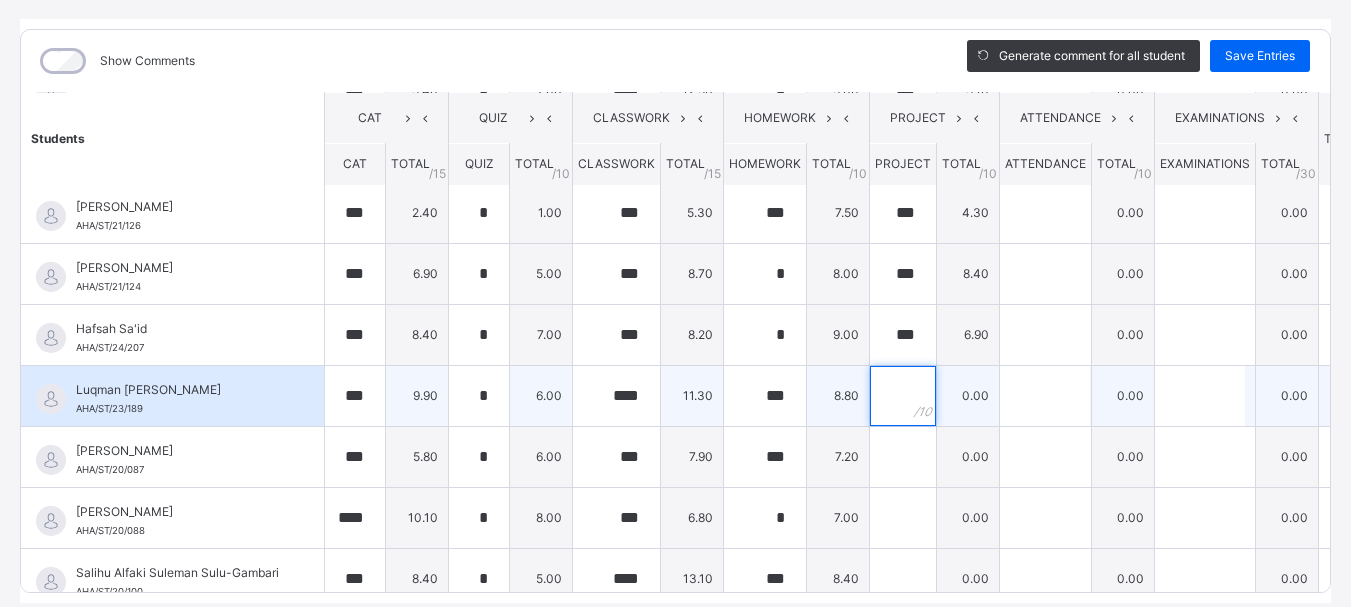 click at bounding box center (903, 396) 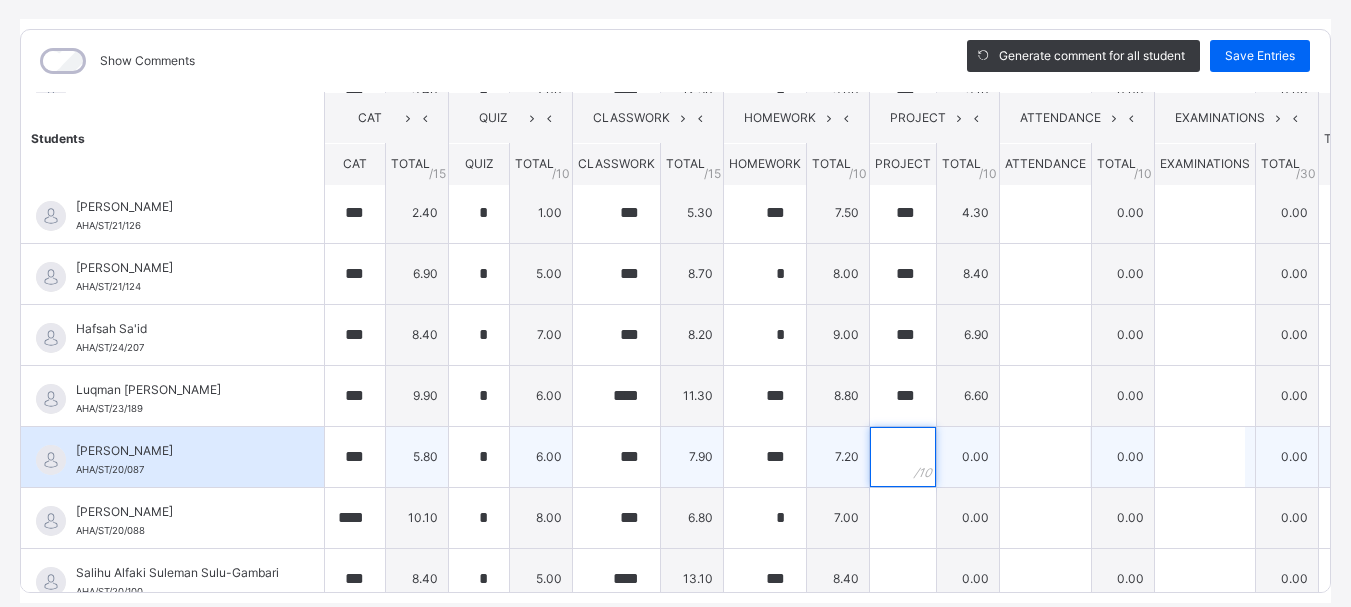 click at bounding box center (903, 457) 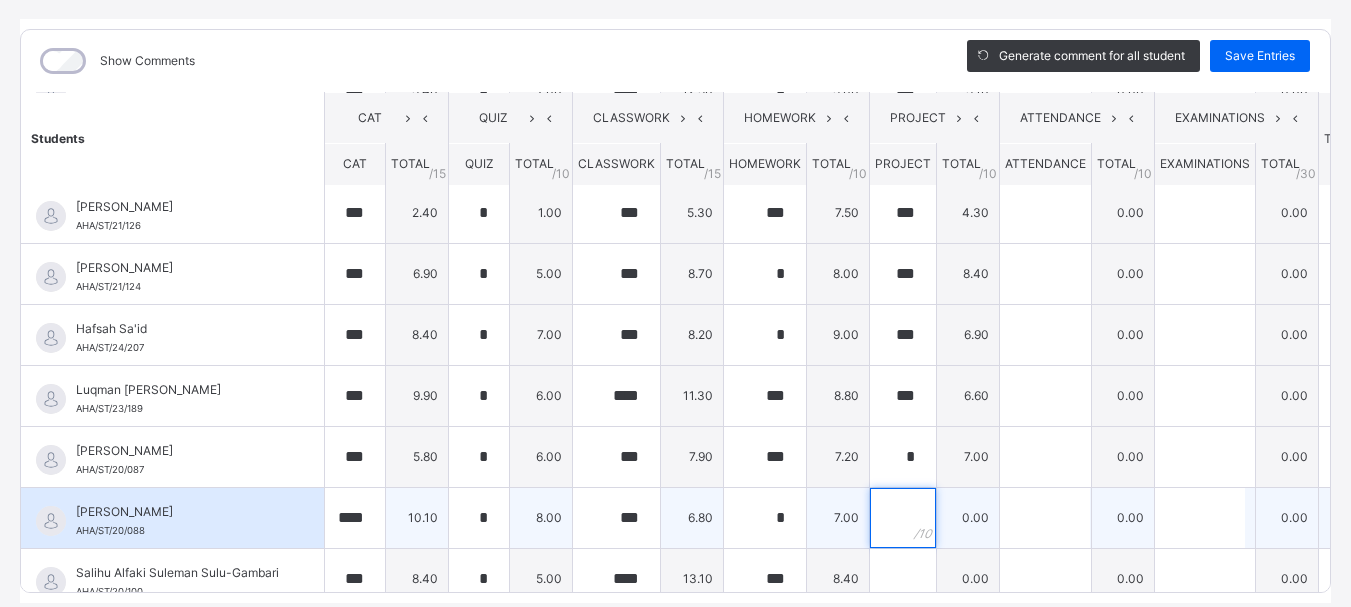 click at bounding box center [903, 518] 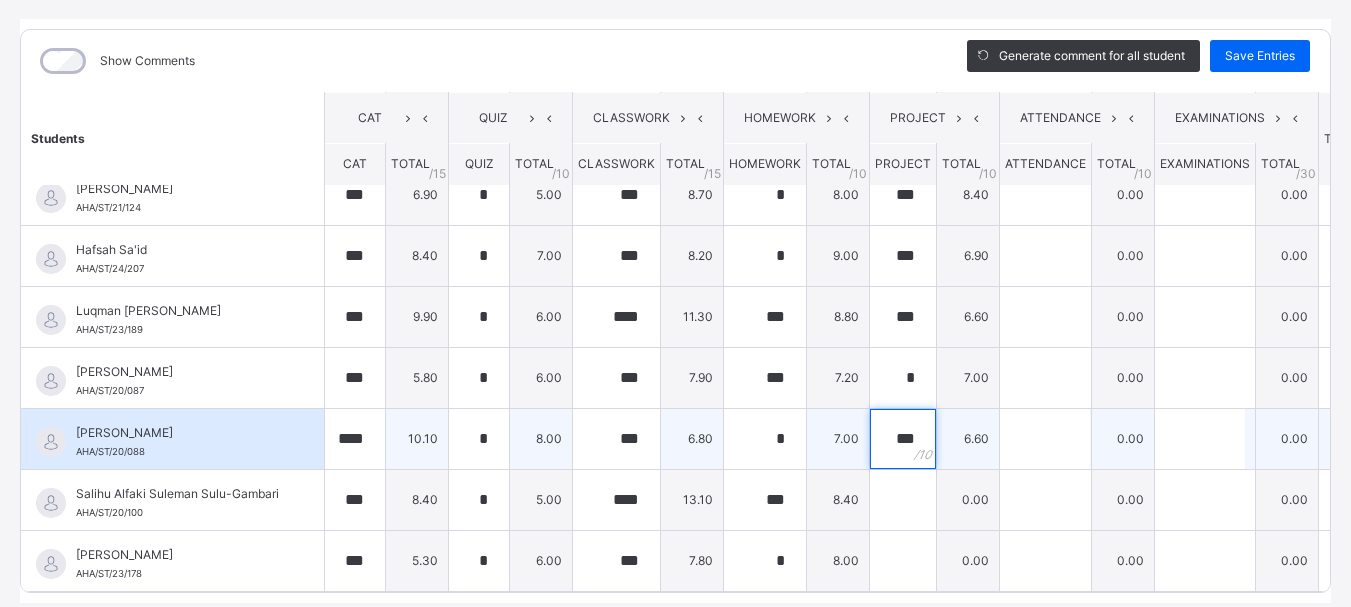scroll, scrollTop: 463, scrollLeft: 0, axis: vertical 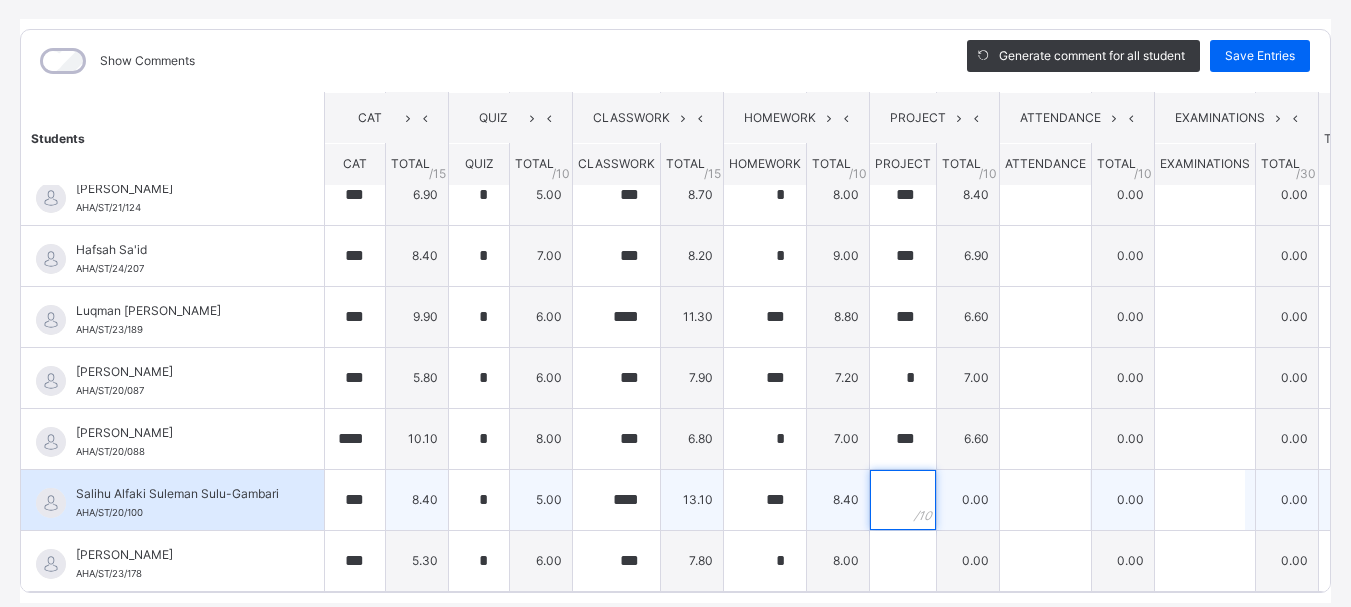 click at bounding box center (903, 500) 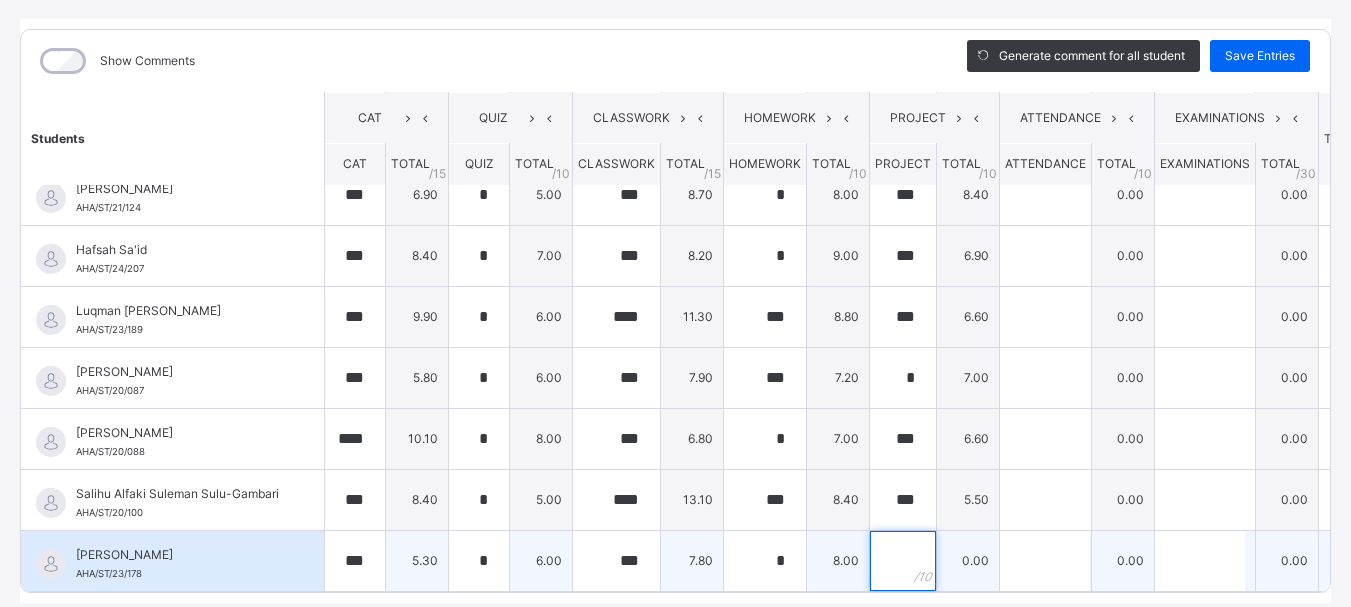 click at bounding box center [903, 561] 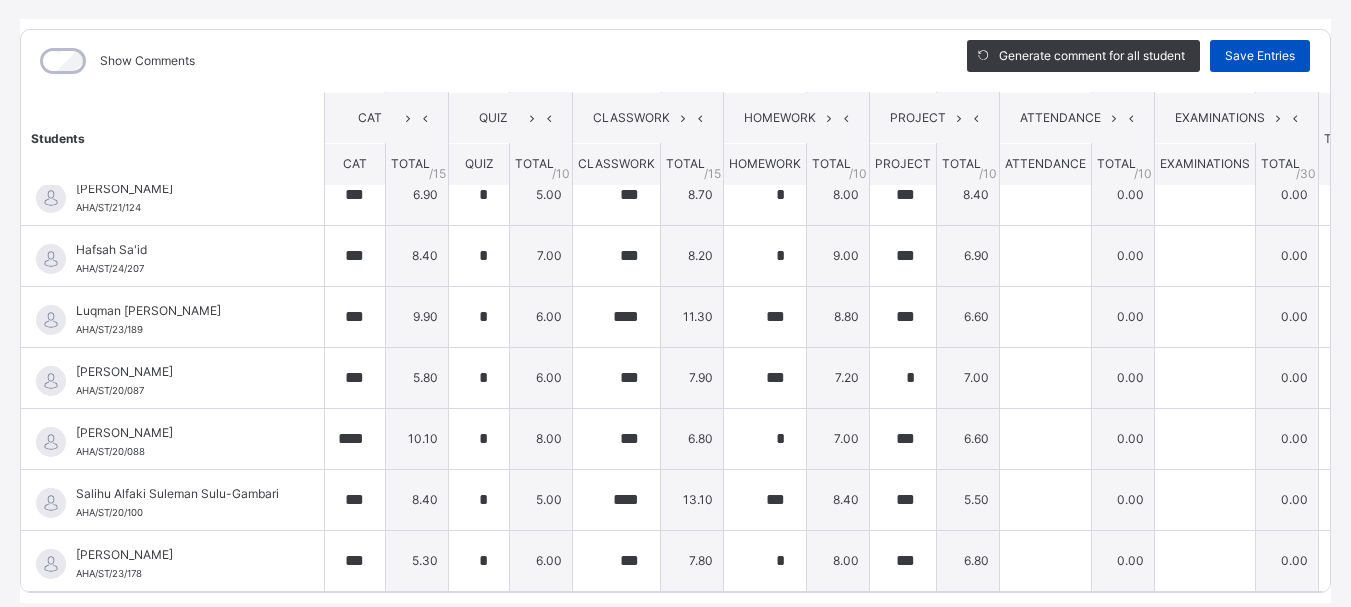 click on "Save Entries" at bounding box center (1260, 56) 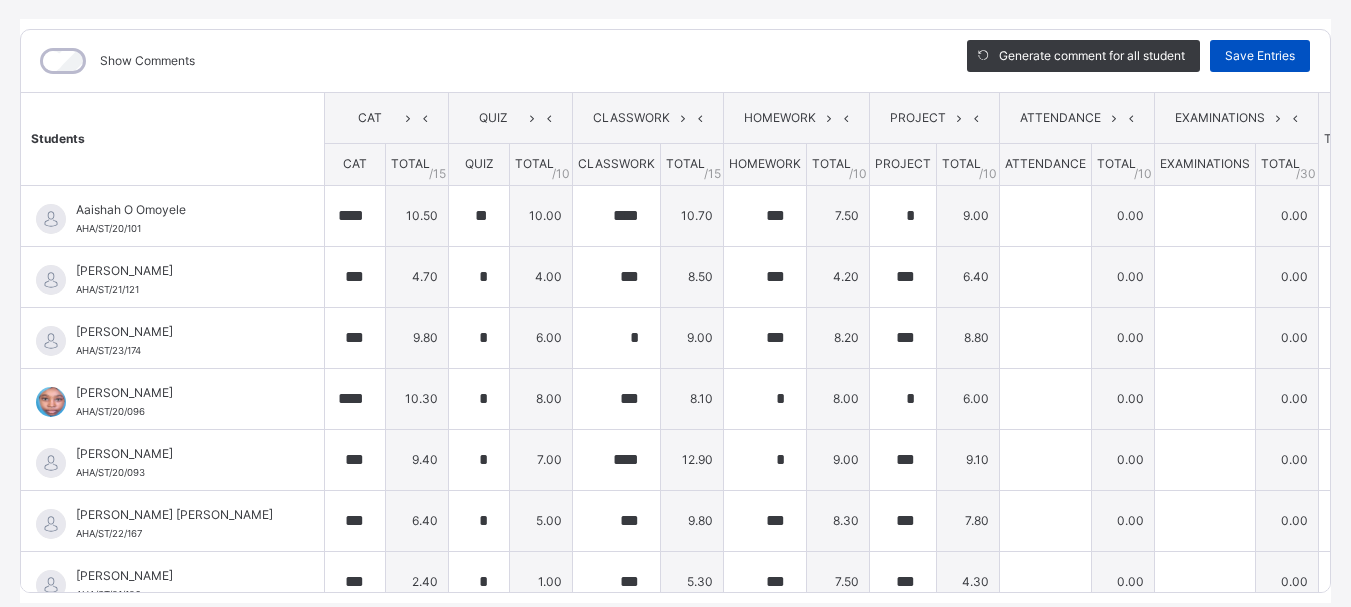 click on "Save Entries" at bounding box center (1260, 56) 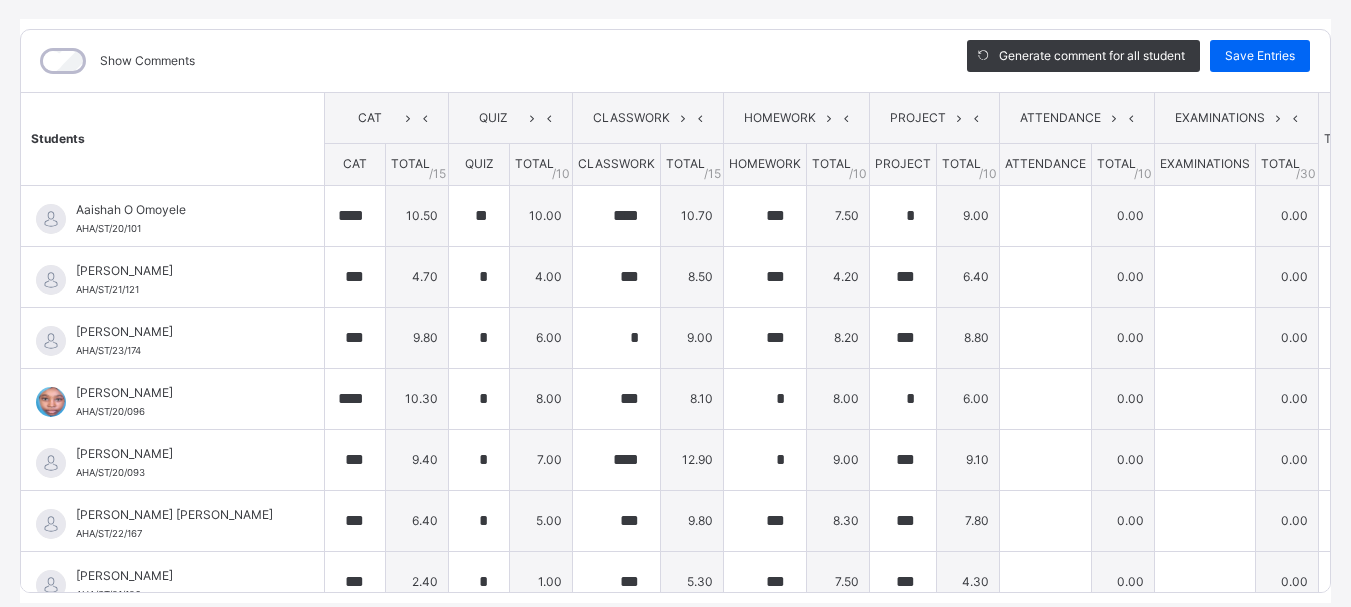 scroll, scrollTop: 0, scrollLeft: 46, axis: horizontal 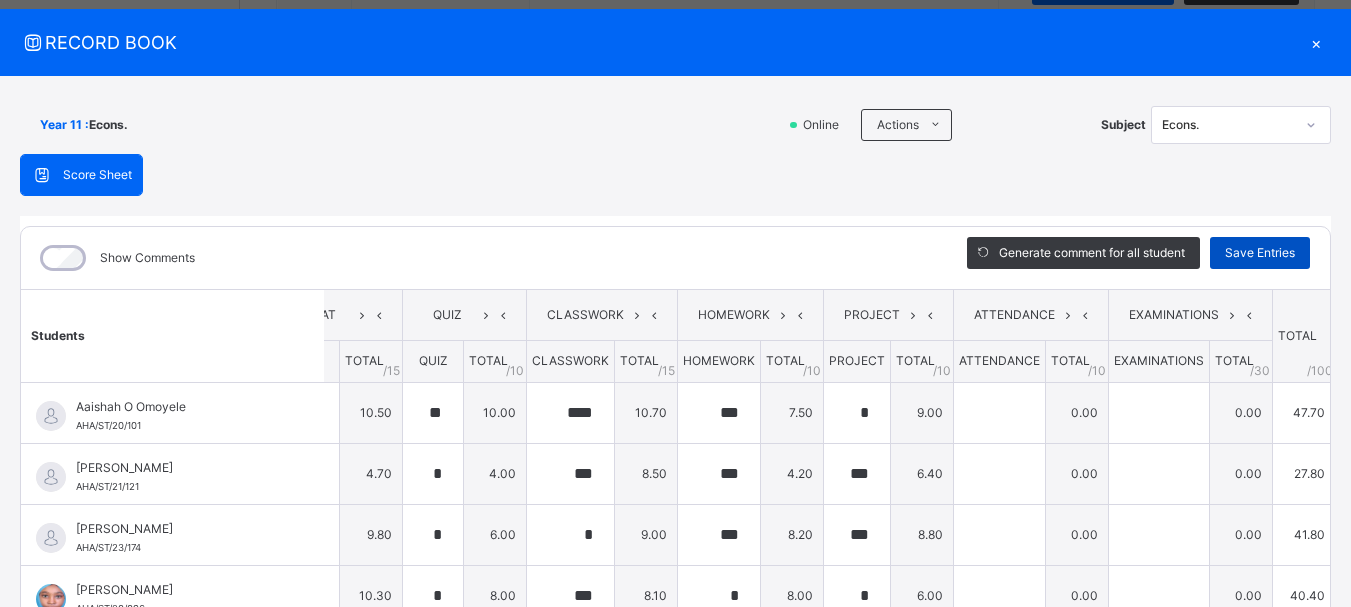 click on "Save Entries" at bounding box center (1260, 253) 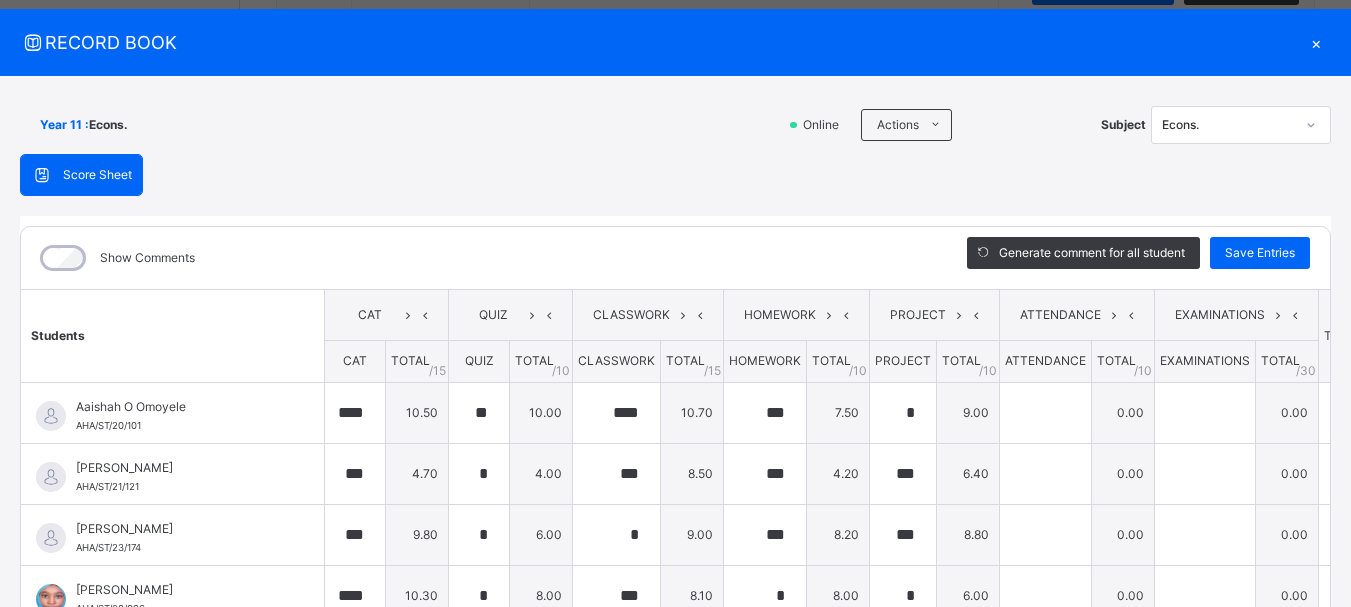 click on "×" at bounding box center (1316, 42) 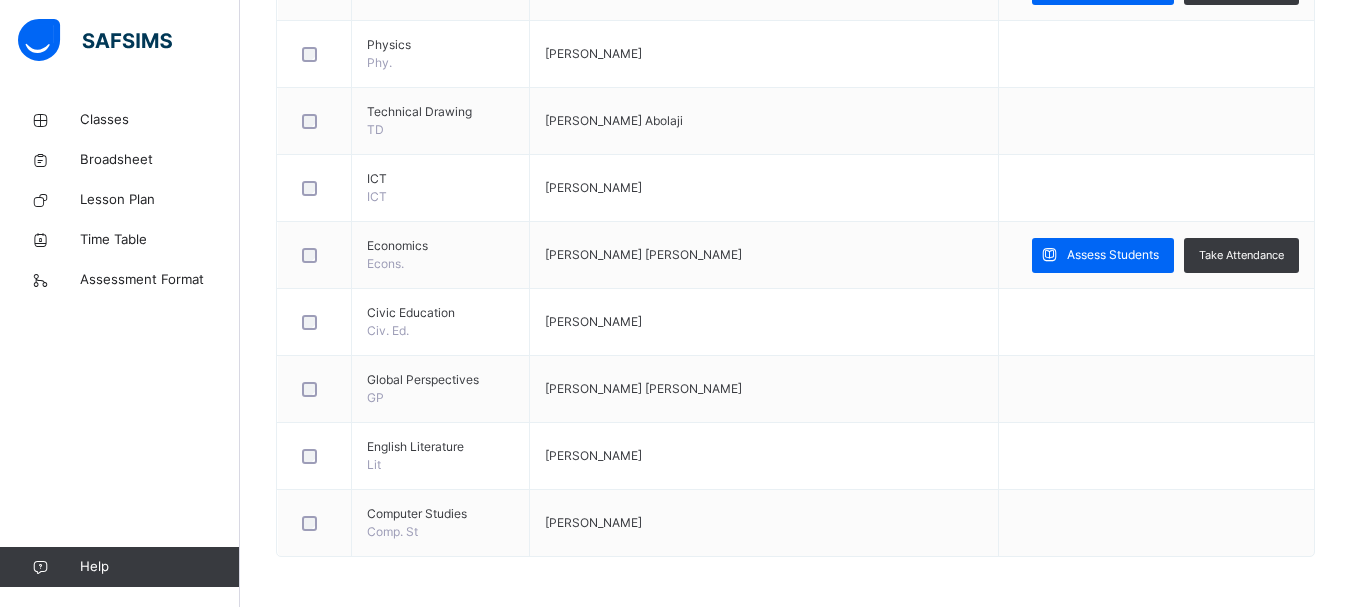 scroll, scrollTop: 1233, scrollLeft: 0, axis: vertical 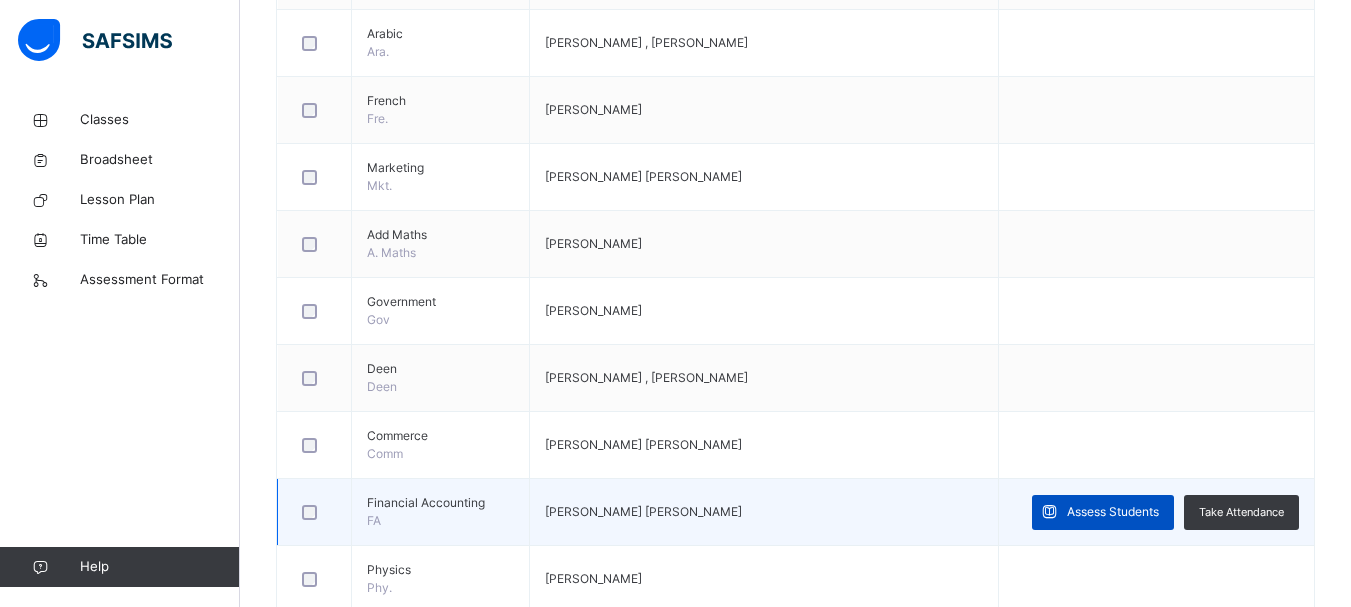 click on "Assess Students" at bounding box center (1103, 512) 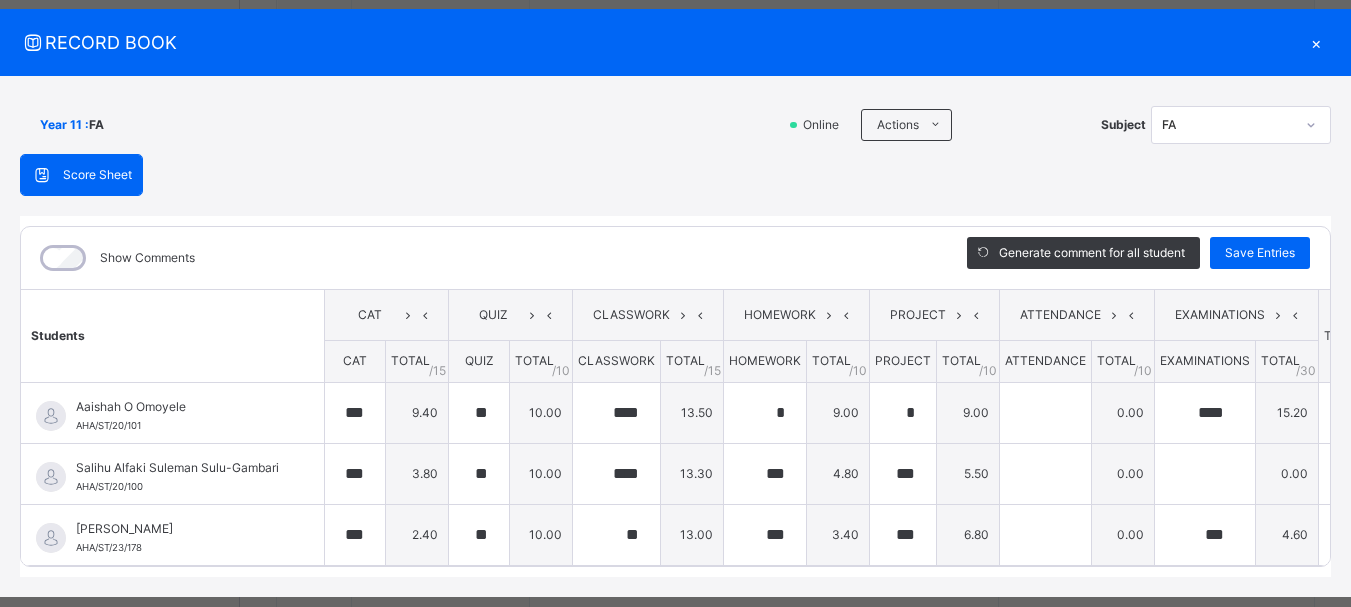 click on "×" at bounding box center [1316, 42] 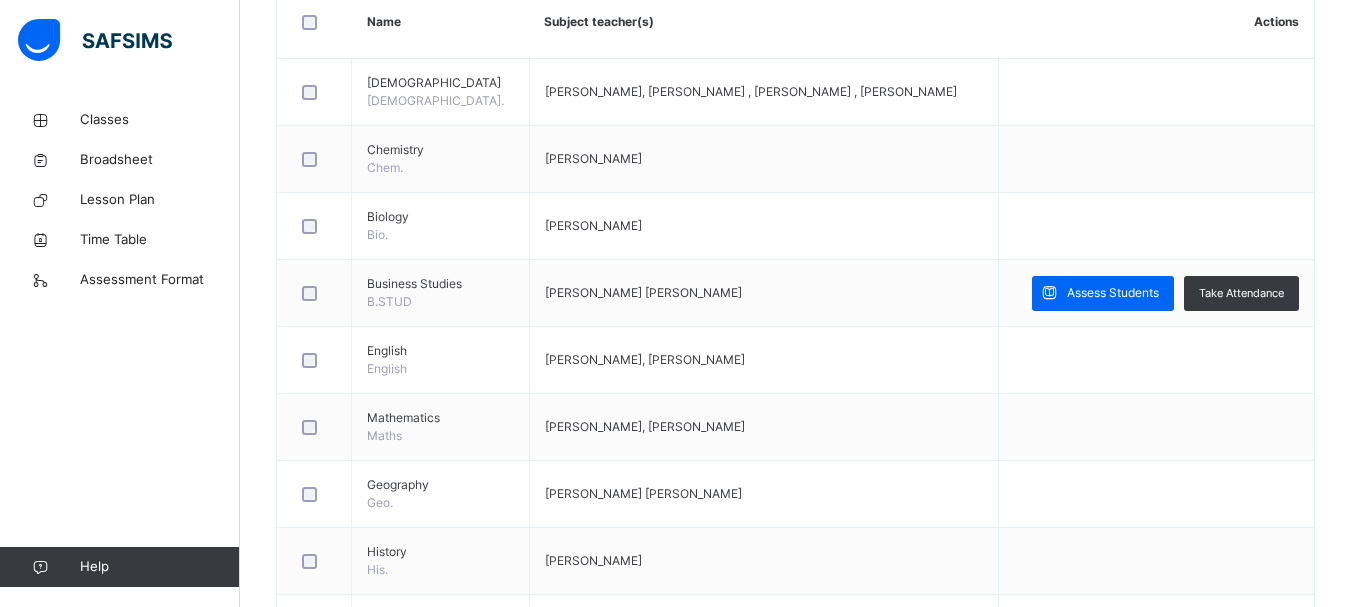 scroll, scrollTop: 513, scrollLeft: 0, axis: vertical 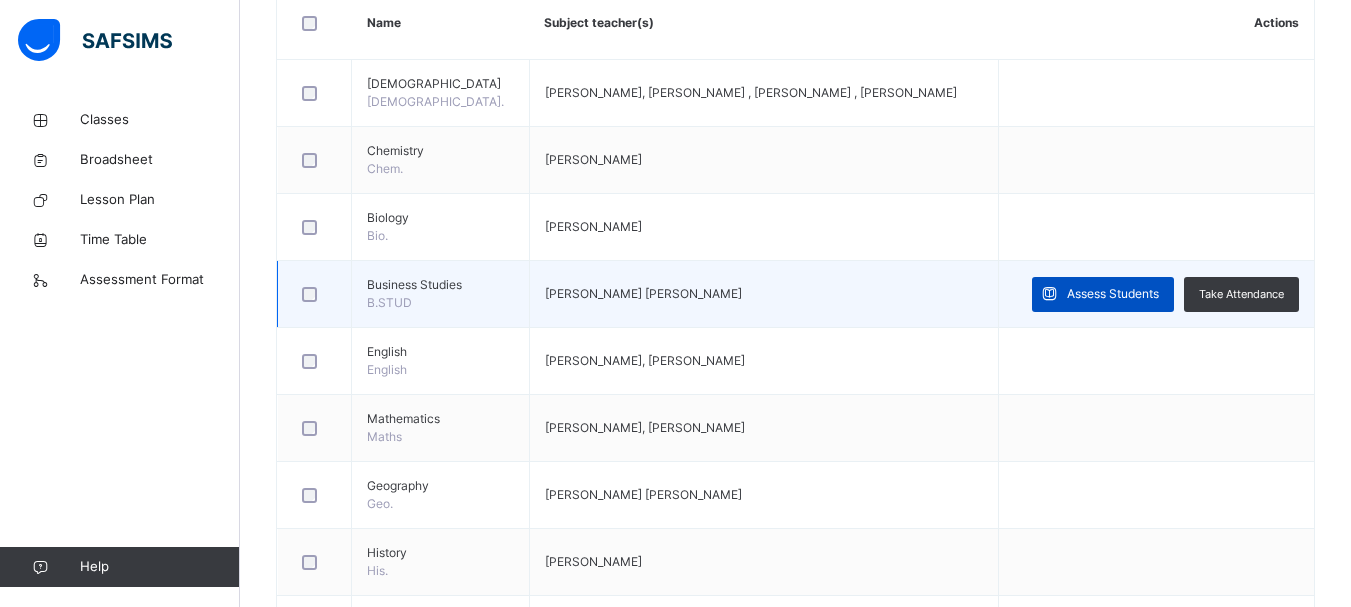 click on "Assess Students" at bounding box center [1113, 294] 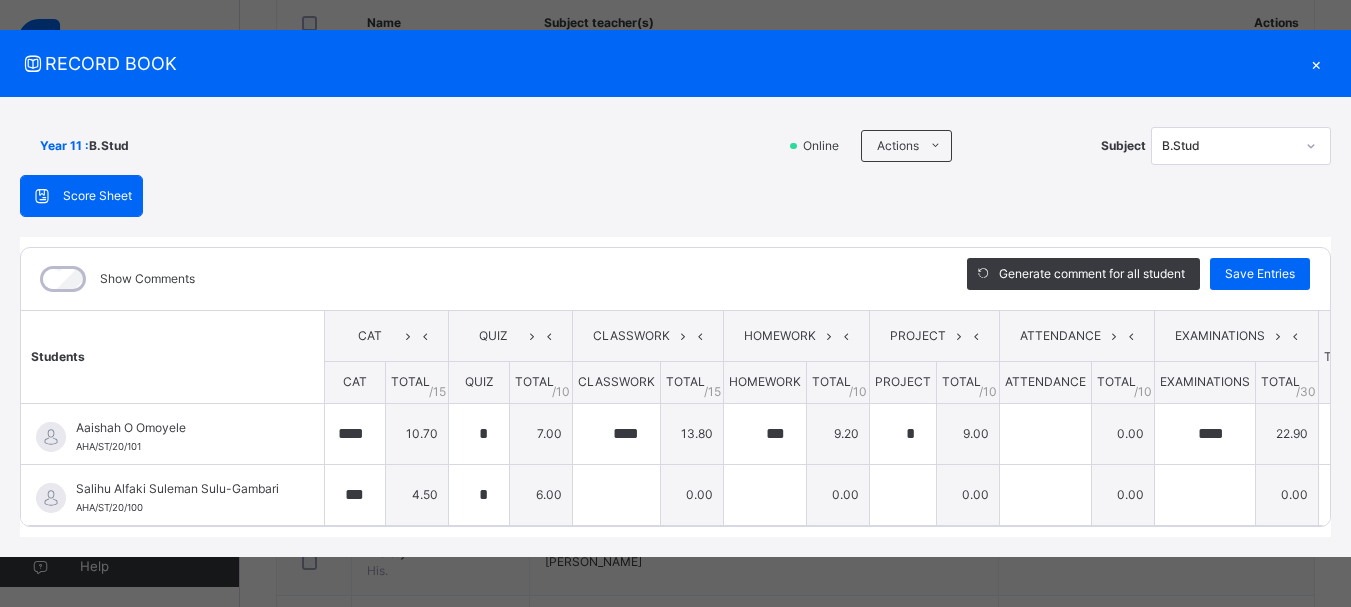 click on "×" at bounding box center (1316, 63) 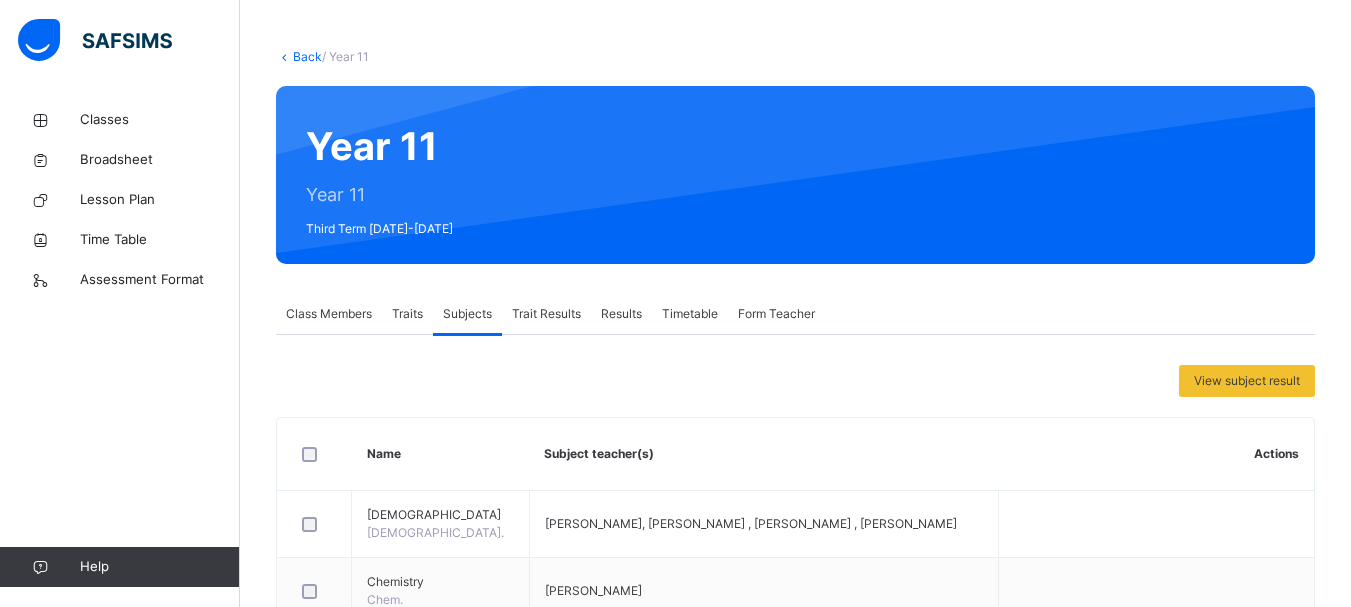 scroll, scrollTop: 0, scrollLeft: 0, axis: both 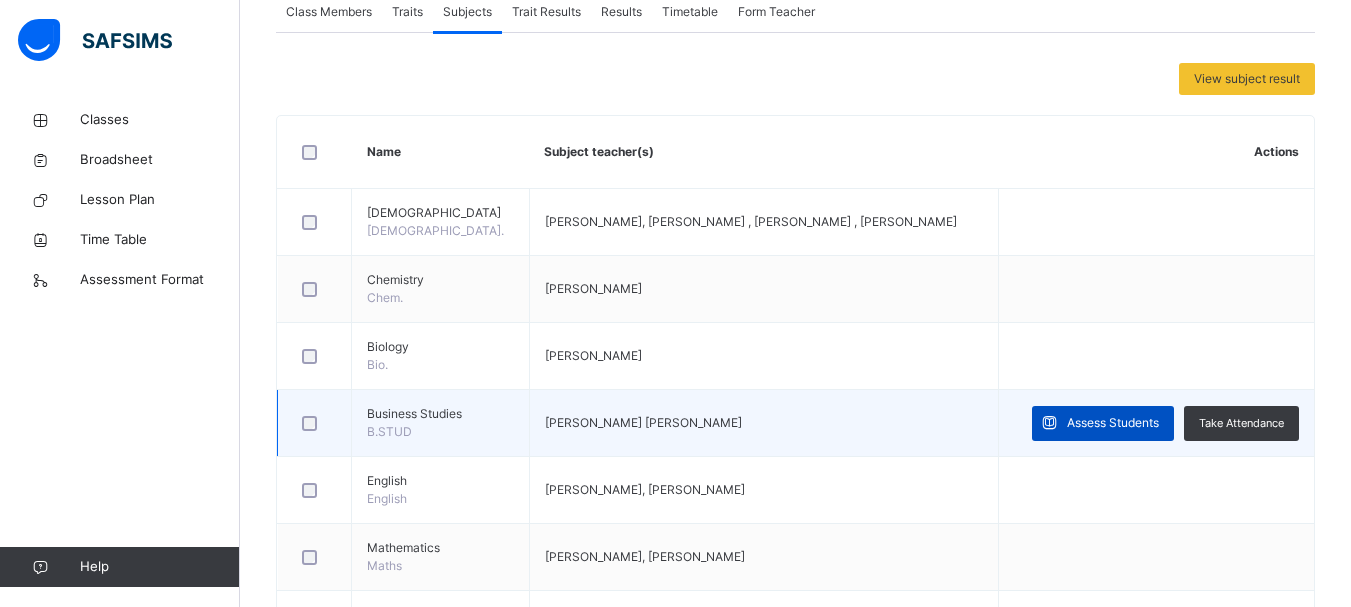 click on "Assess Students" at bounding box center (1113, 423) 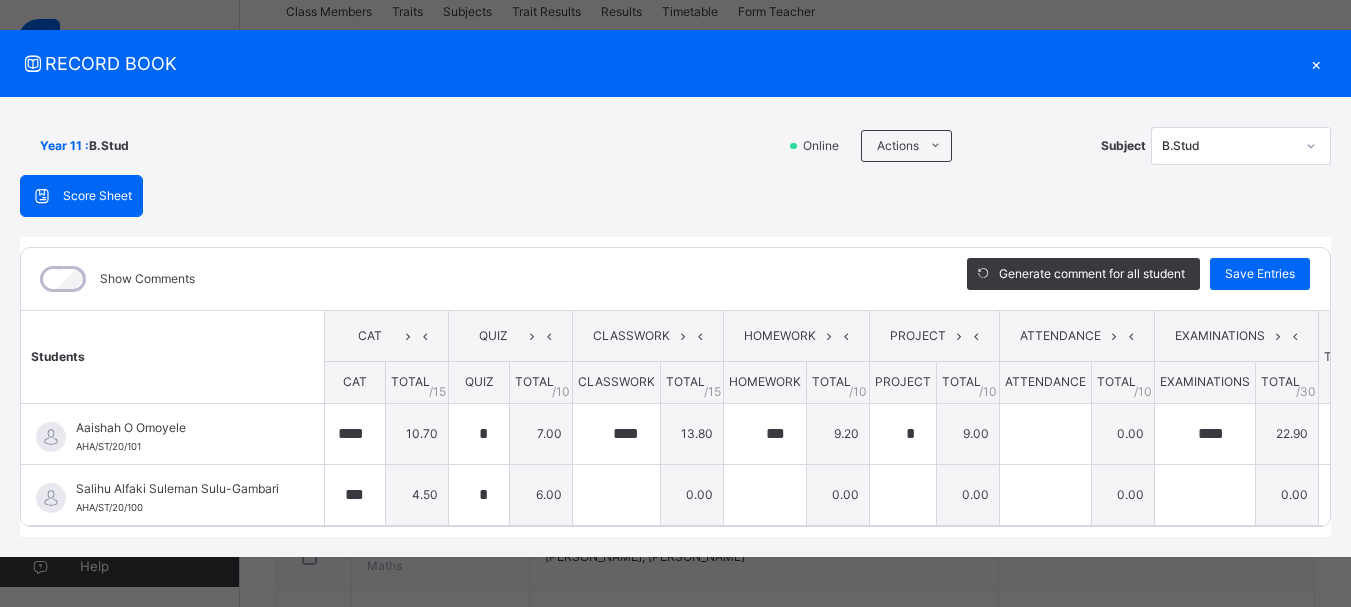 click on "×" at bounding box center [1316, 63] 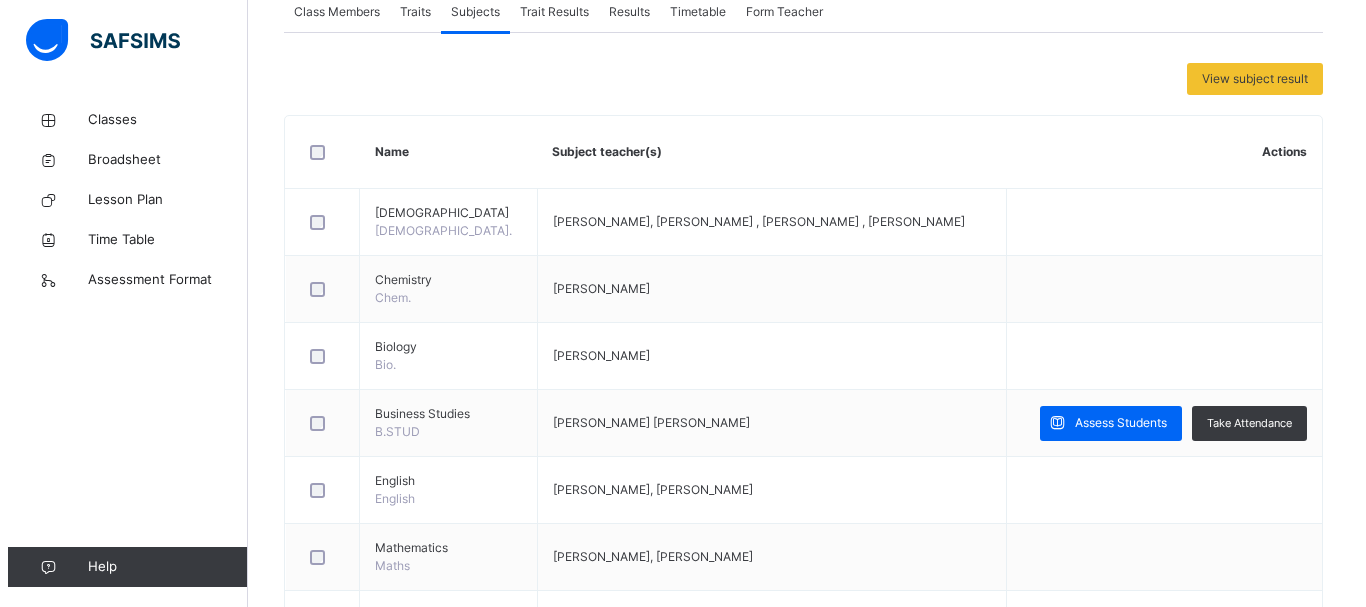 scroll, scrollTop: 0, scrollLeft: 0, axis: both 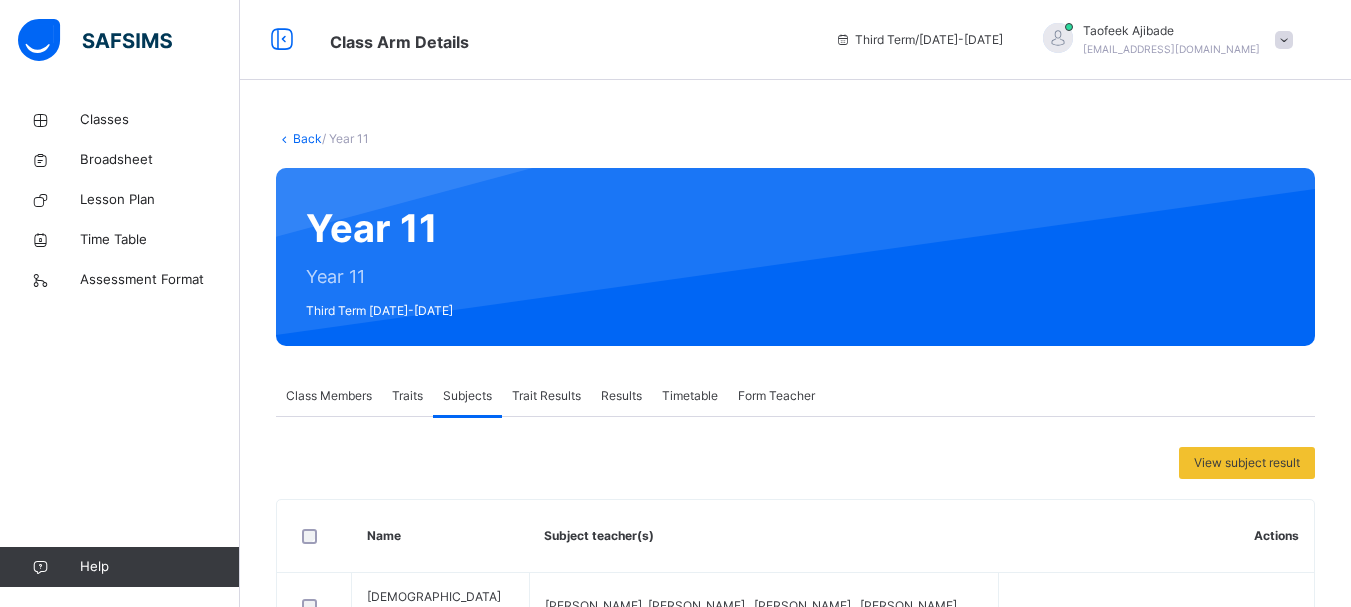 click at bounding box center [1284, 40] 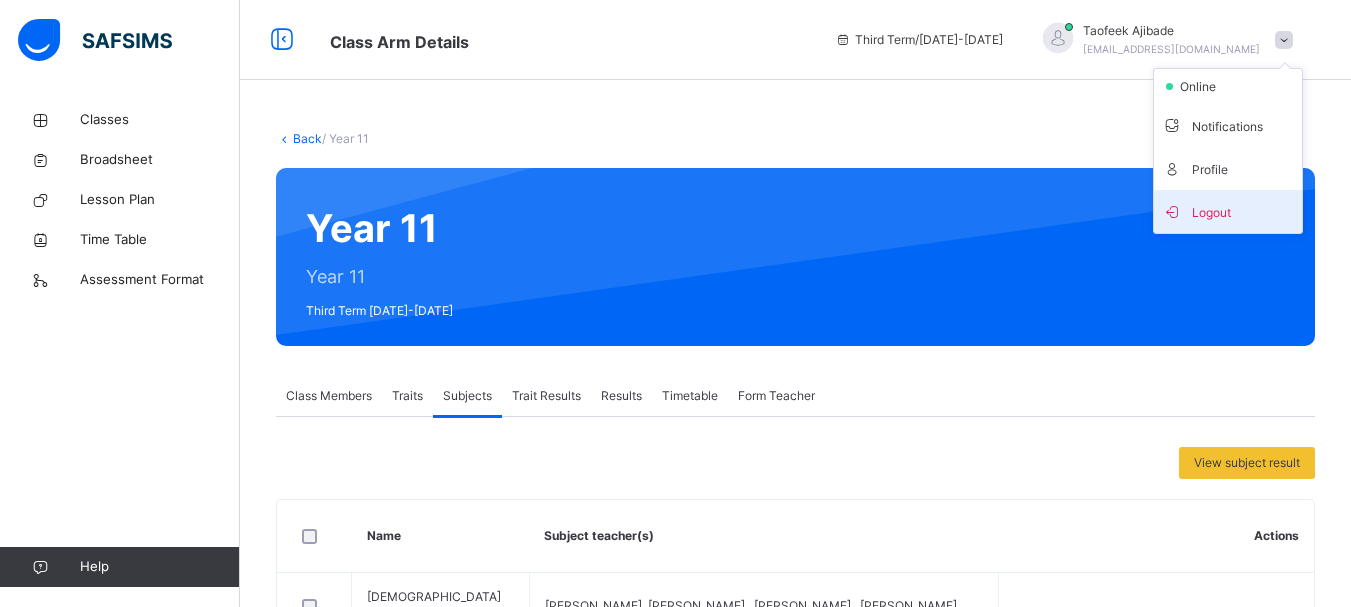 click on "Logout" at bounding box center (1228, 211) 